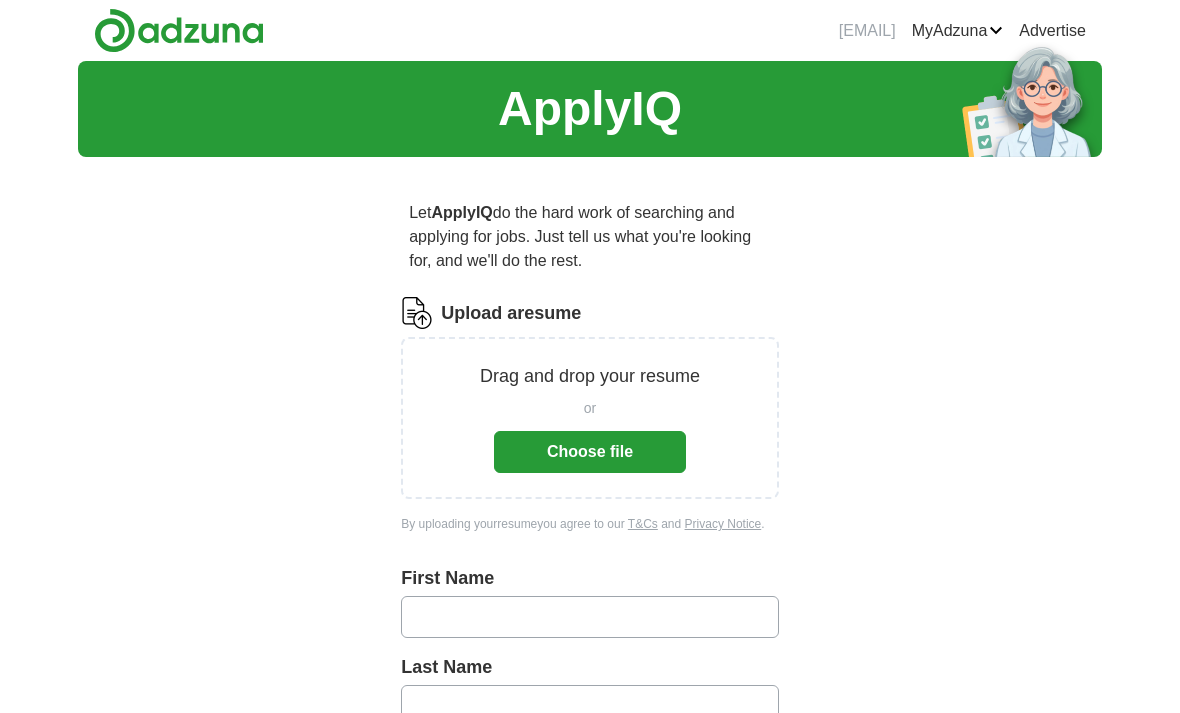 scroll, scrollTop: 0, scrollLeft: 0, axis: both 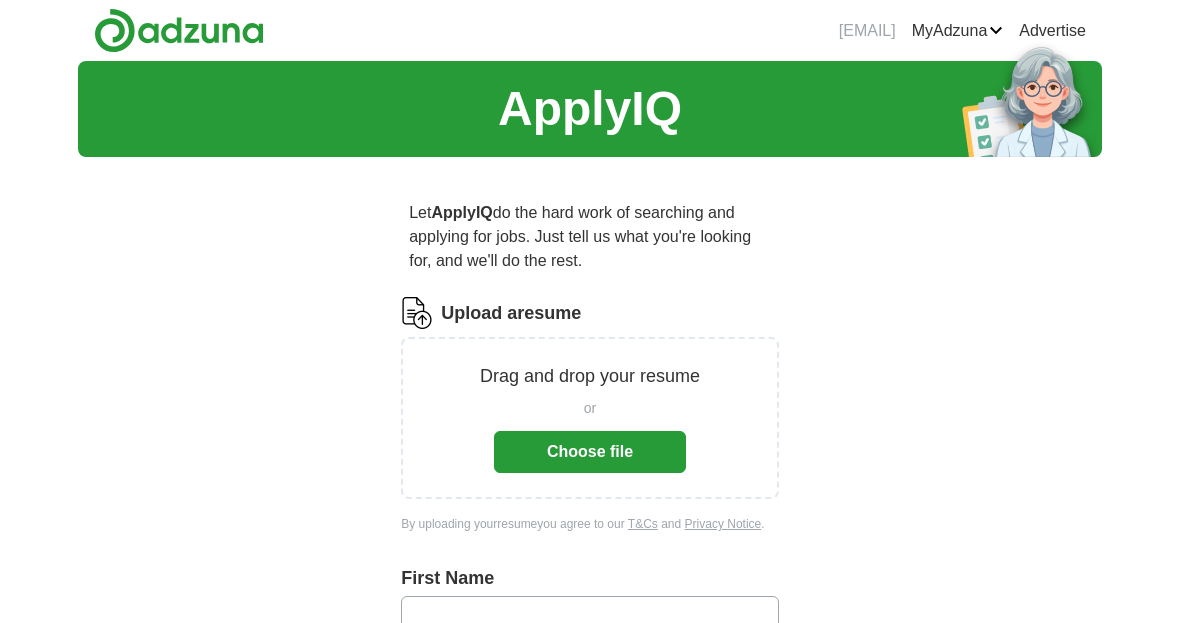 click on "Choose file" at bounding box center (590, 452) 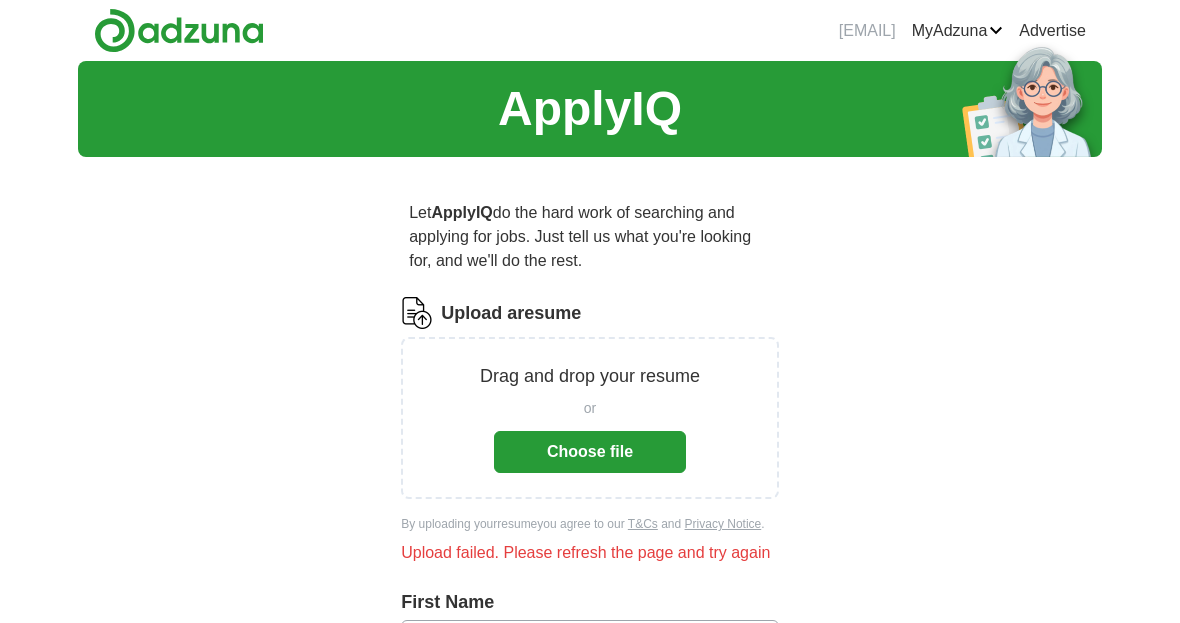 click on "Choose file" at bounding box center [590, 452] 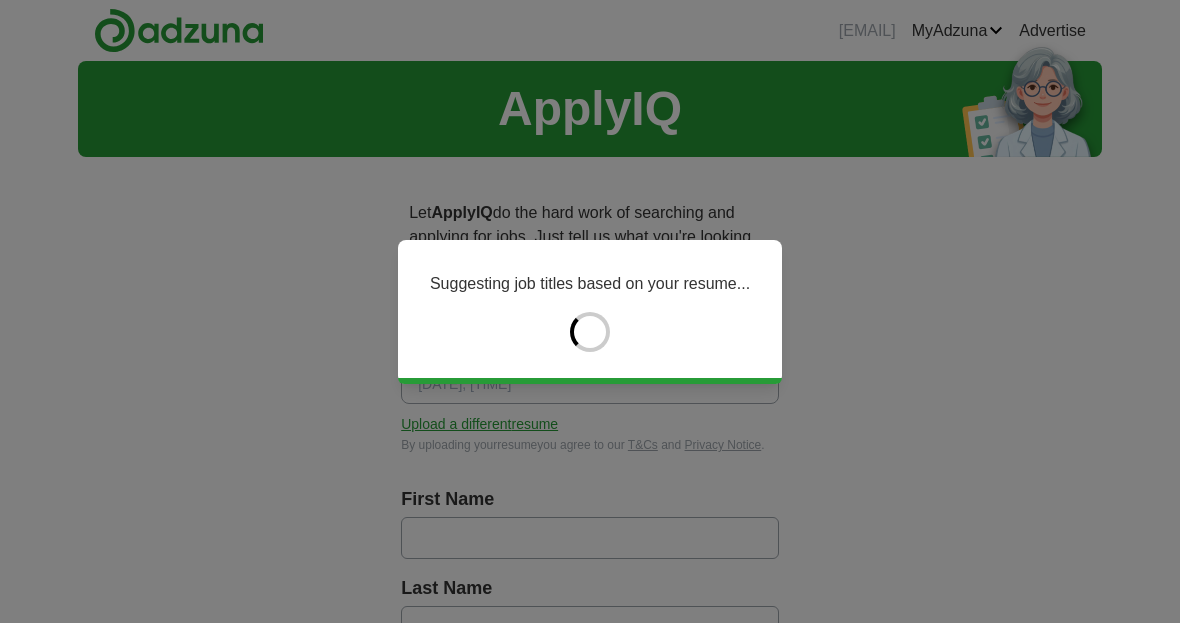 type on "*****" 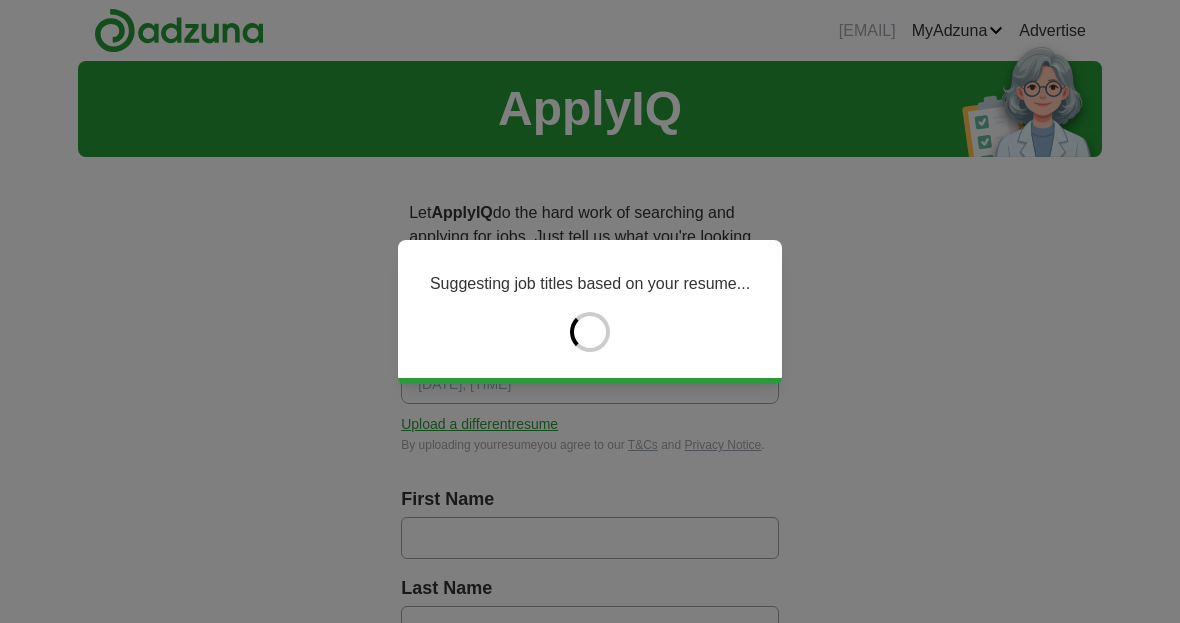 type on "***" 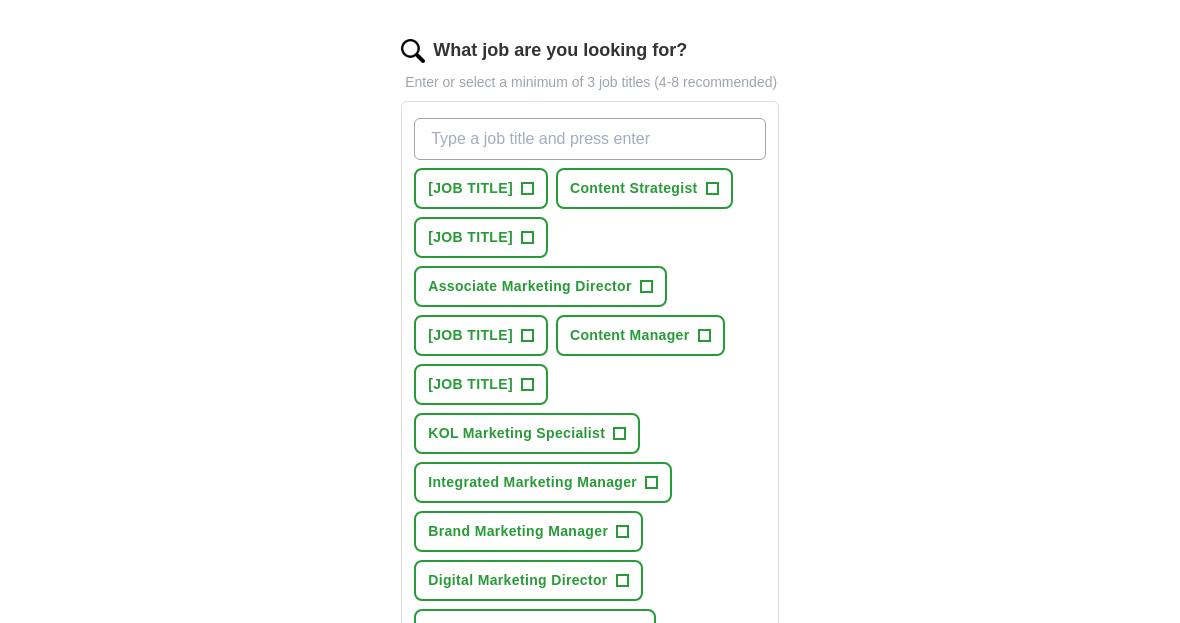 scroll, scrollTop: 710, scrollLeft: 0, axis: vertical 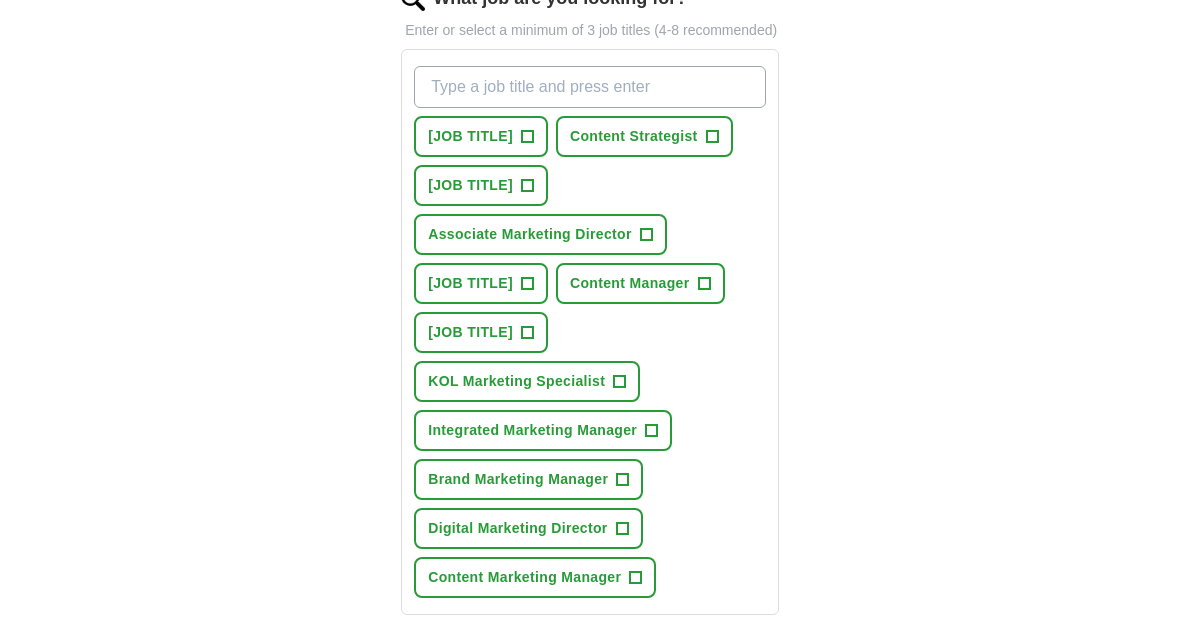 click on "+" at bounding box center (527, 138) 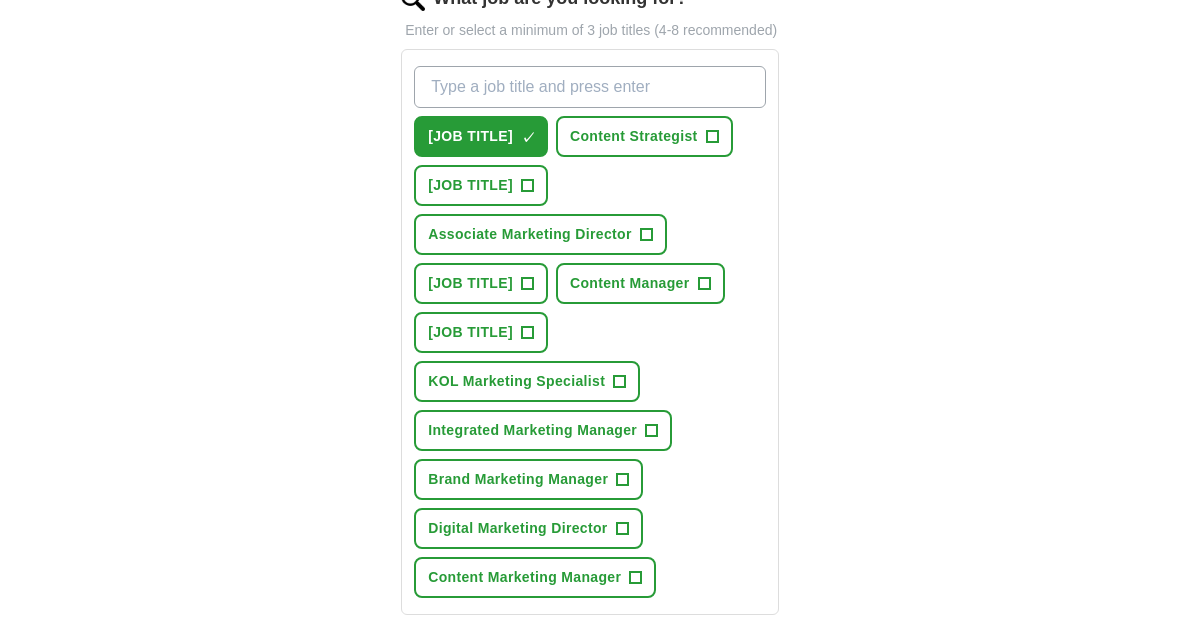 click on "+" at bounding box center (712, 137) 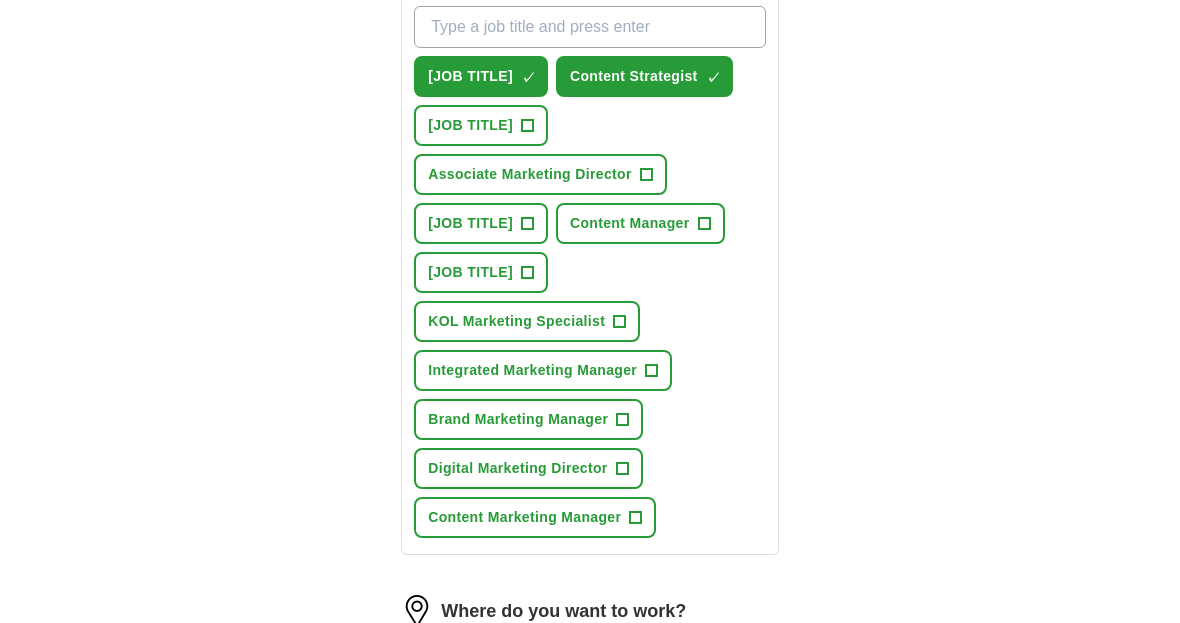 scroll, scrollTop: 774, scrollLeft: 0, axis: vertical 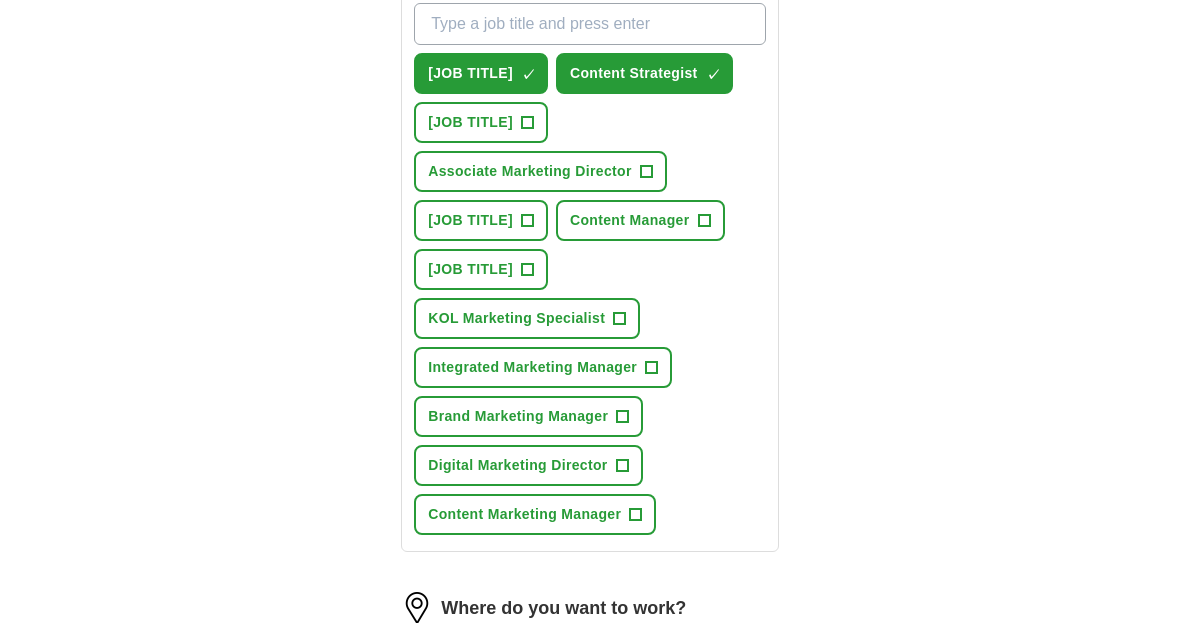 click on "+" at bounding box center (704, 221) 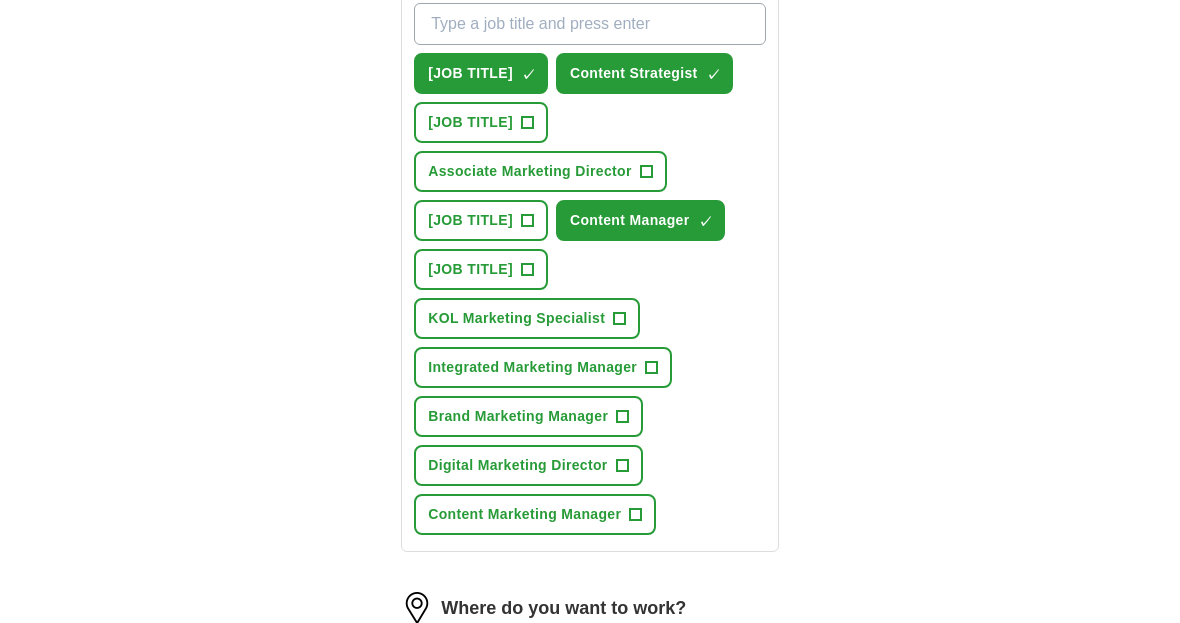 click on "KOL Marketing Specialist +" at bounding box center [527, 318] 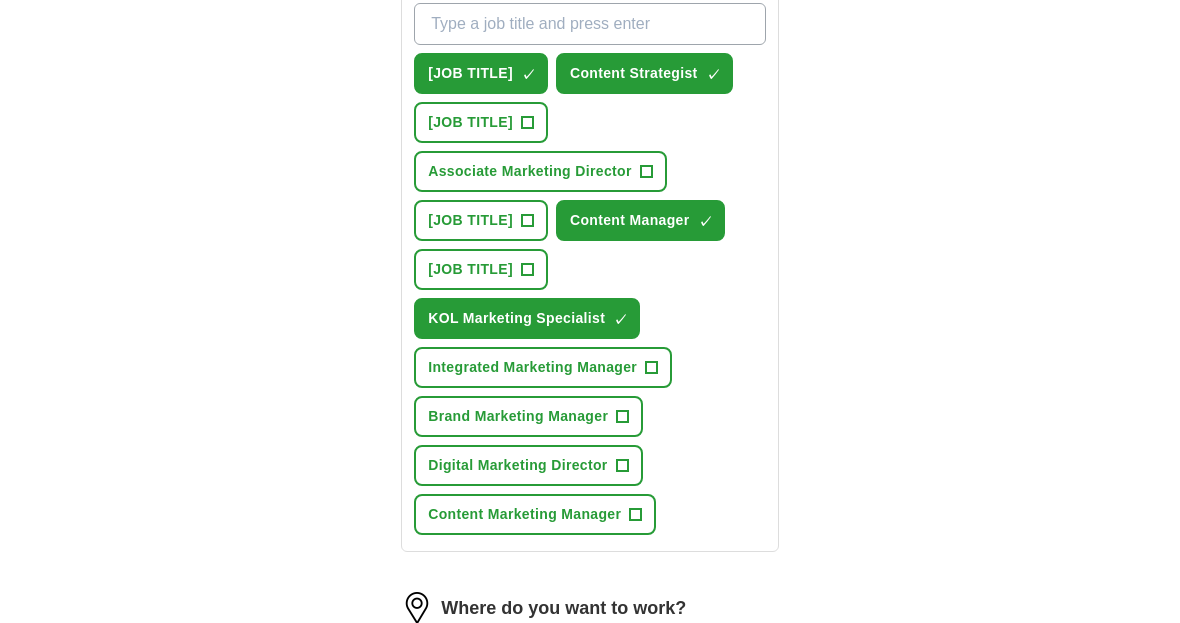 click on "+" at bounding box center (652, 368) 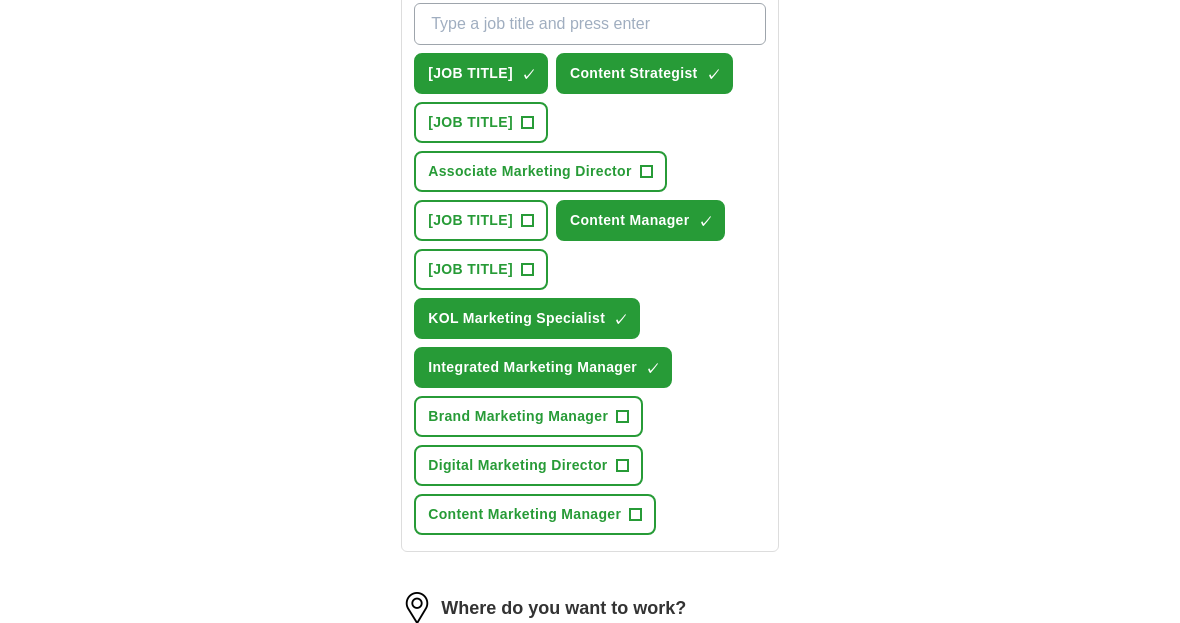 click on "+" at bounding box center [622, 466] 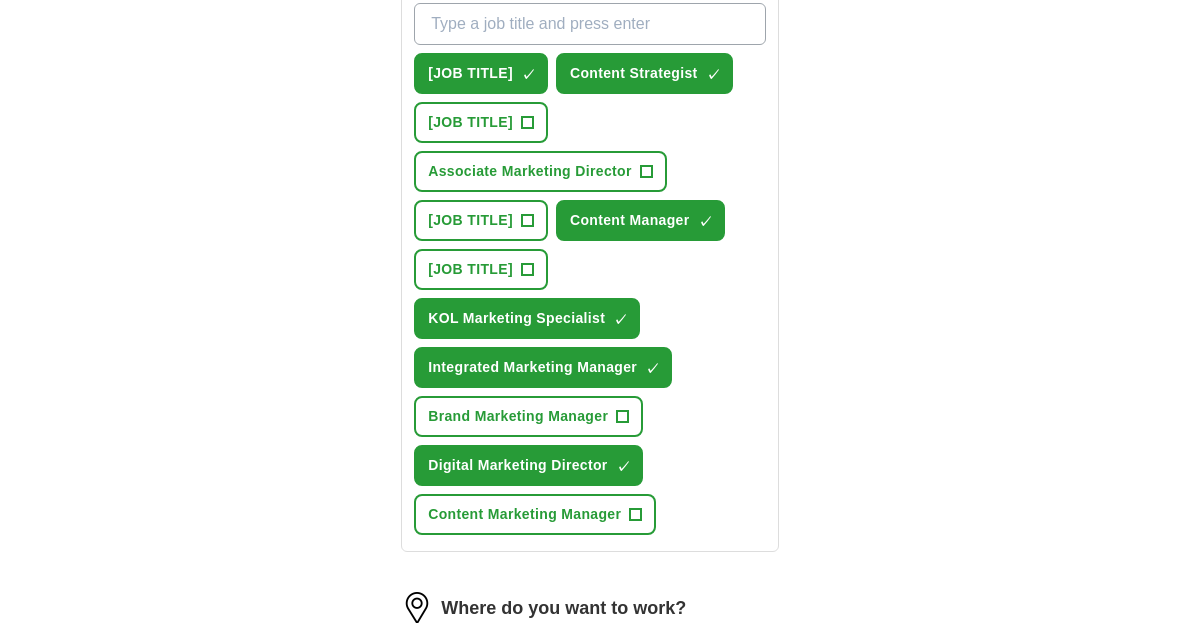 click on "+" at bounding box center [636, 515] 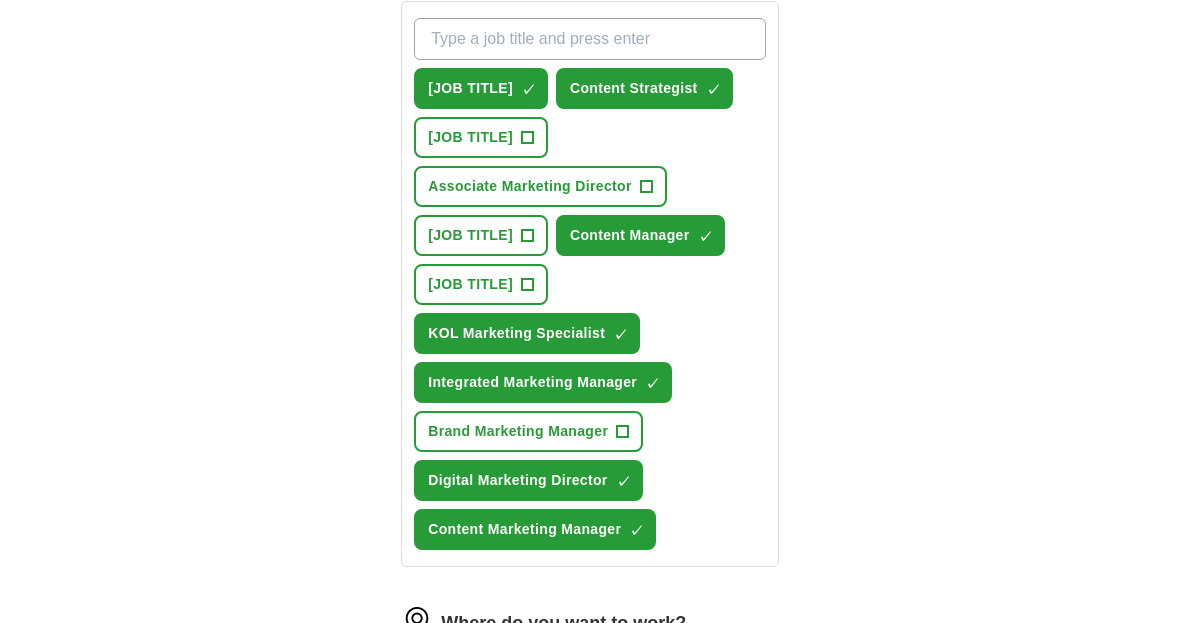 scroll, scrollTop: 762, scrollLeft: 0, axis: vertical 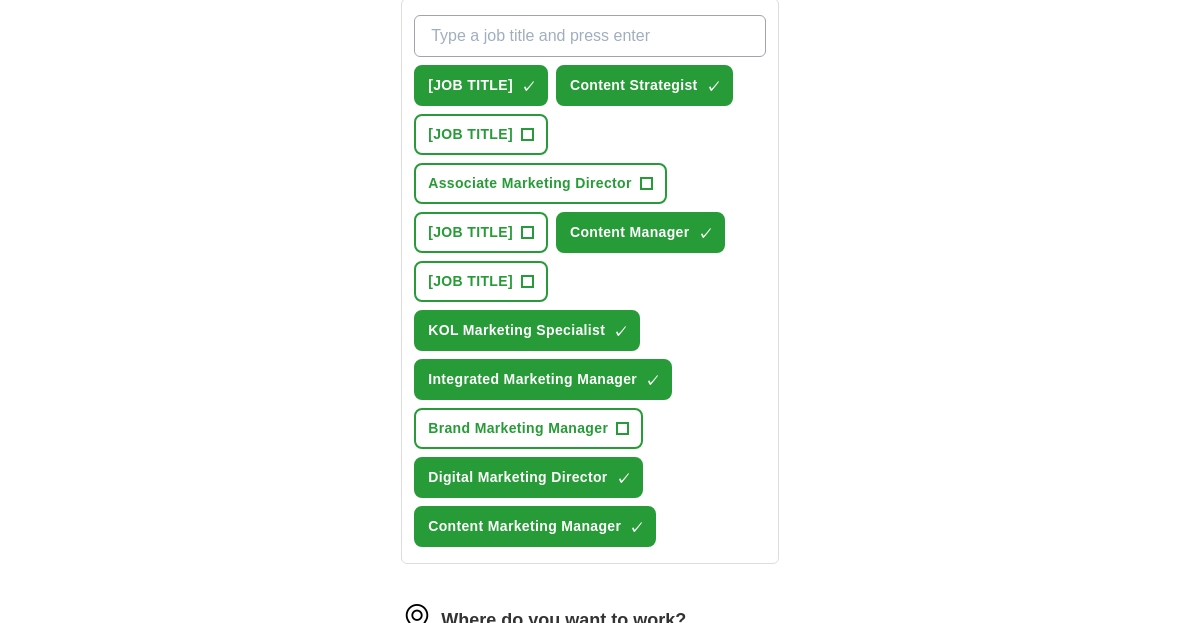 click on "+" at bounding box center [527, 135] 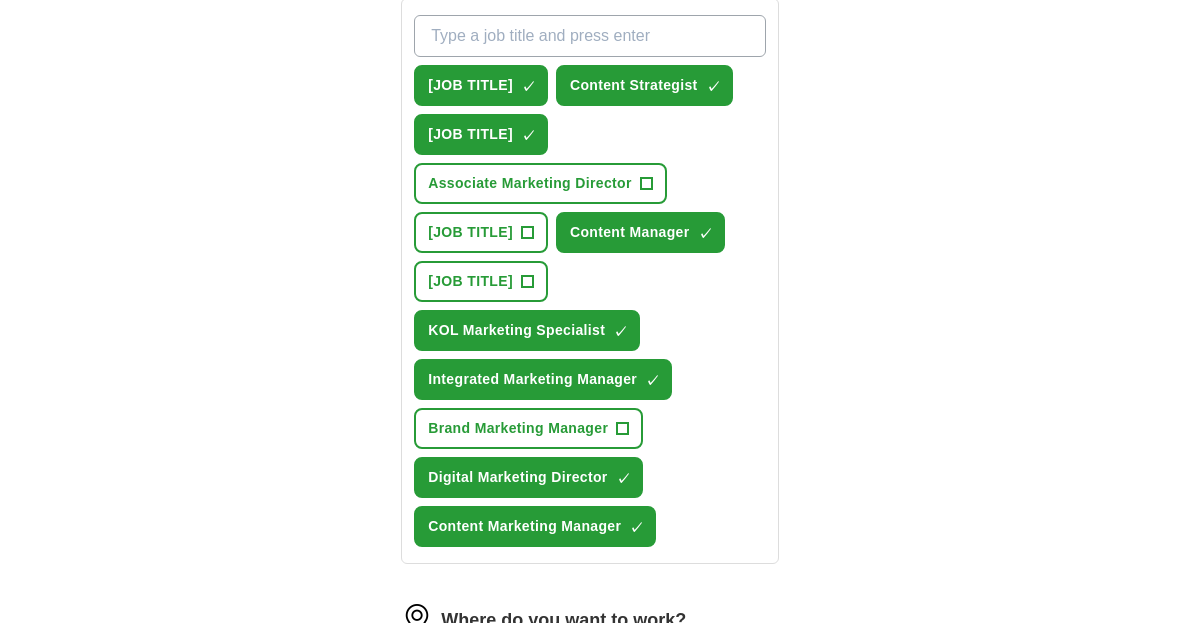 click on "[JOB TITLE] +" at bounding box center [481, 232] 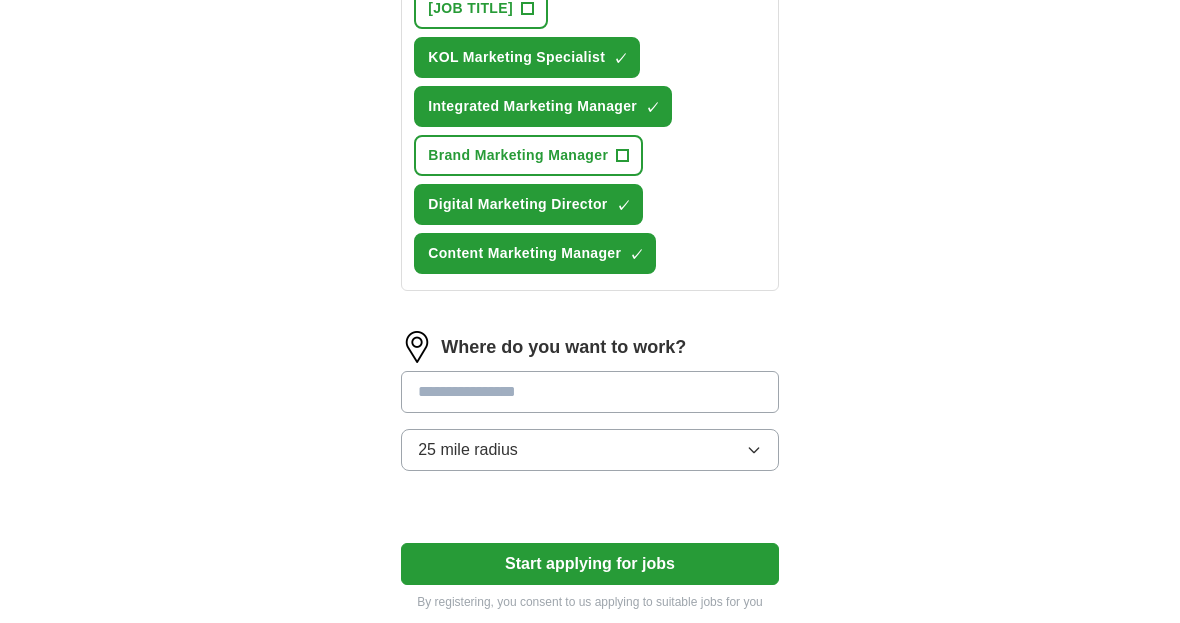 click on "+" at bounding box center [527, 10] 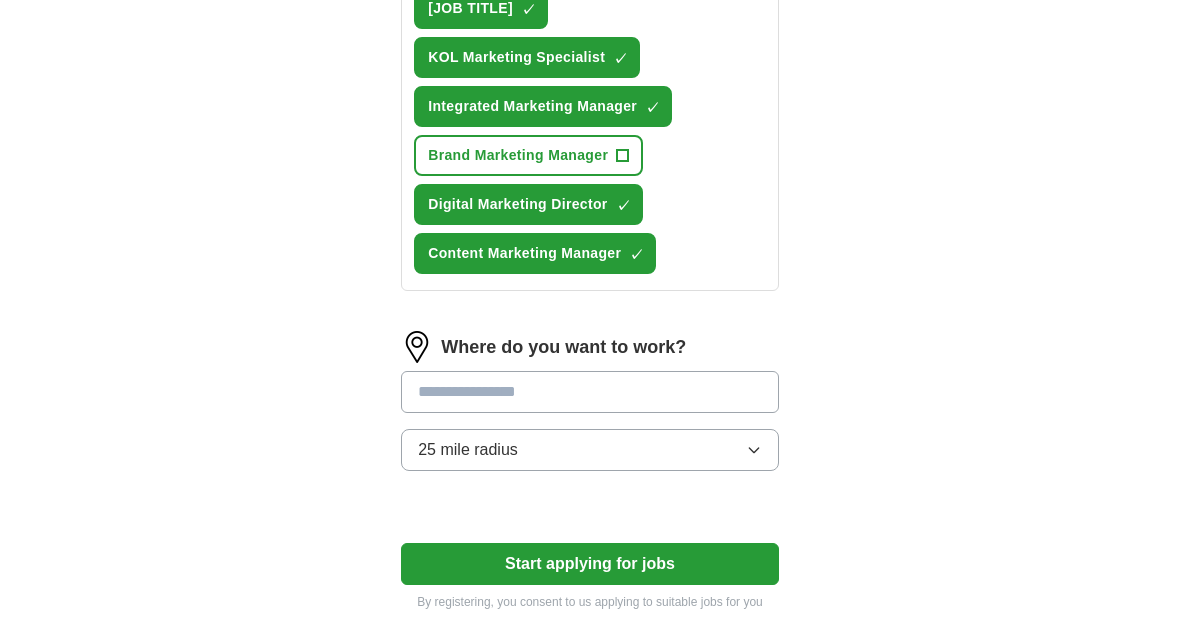 scroll, scrollTop: 1035, scrollLeft: 0, axis: vertical 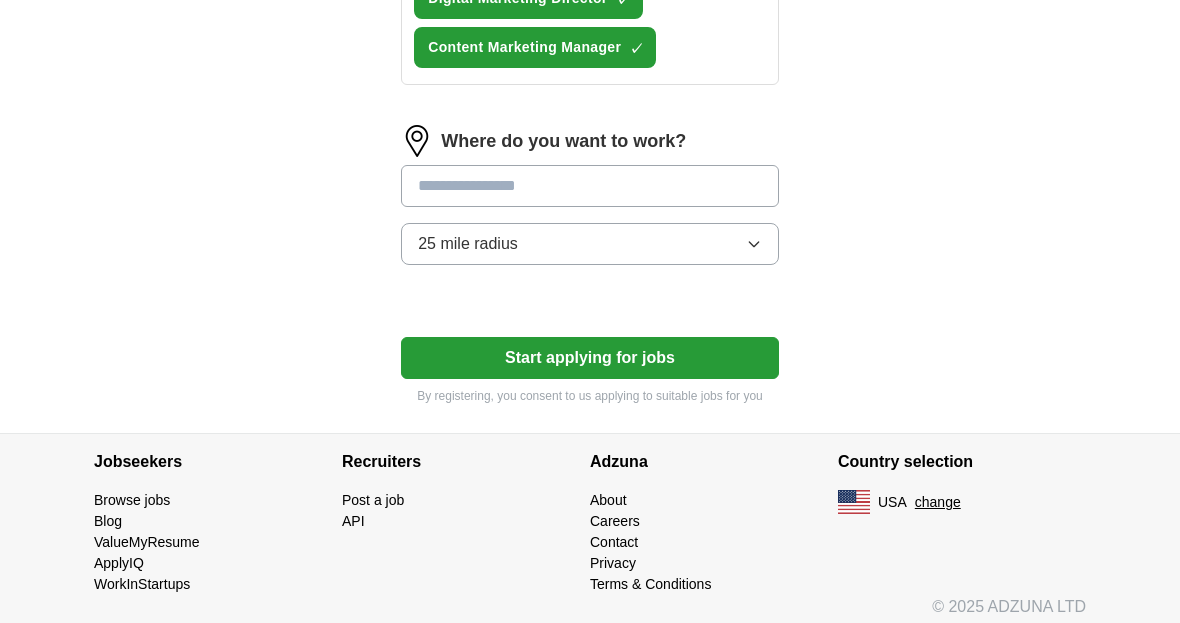 click at bounding box center [590, 186] 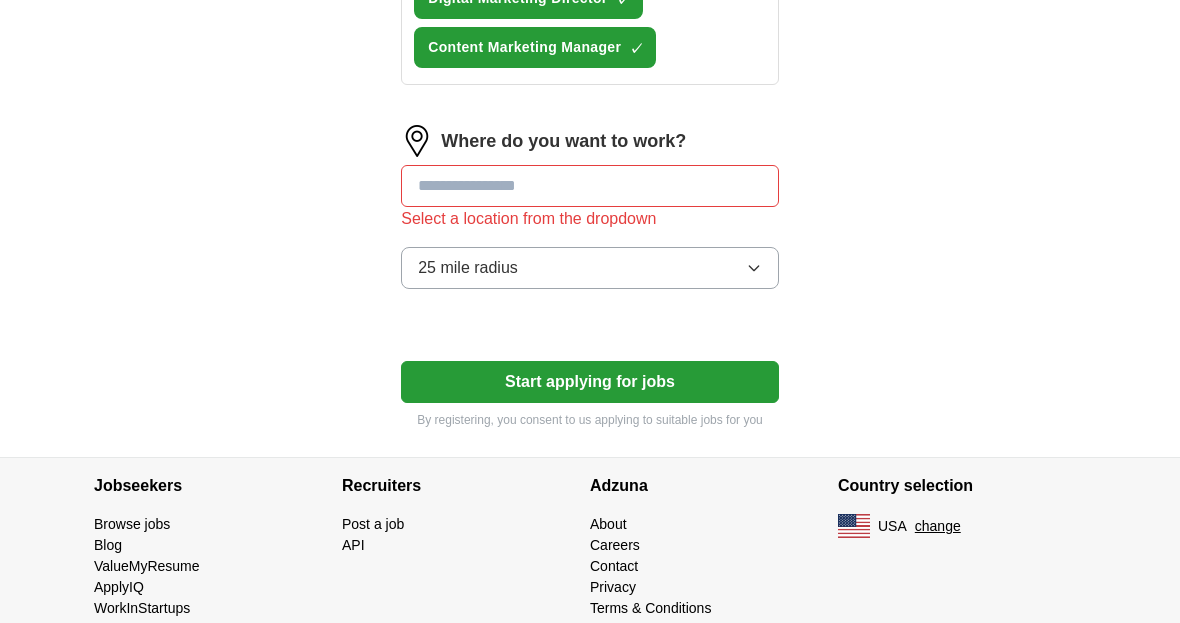 click on "Select a resume [NAME] CHE - Solid experience in digital MKT.pdf [DATE], [TIME] Upload a different  resume By uploading your  resume  you agree to our   T&Cs   and   Privacy Notice . First Name ***** Last Name *** What job are you looking for? Enter or select a minimum of 3 job titles (4-8 recommended) Social Media Strategist ✓ × Content Strategist ✓ × Luxury Brand Manager ✓ × Associate Marketing Director + Marketing Communications Director ✓ × Content Manager ✓ × Event Marketing Manager ✓ × KOL Marketing Specialist ✓ × Integrated Marketing Manager ✓ × Brand Marketing Manager ✓ × Digital Marketing Director ✓ × Content Marketing Manager ✓ × Where do you want to work? Select a location from the dropdown 25 mile radius Start applying for jobs By registering, you consent to us applying to suitable jobs for you" at bounding box center [590, -258] 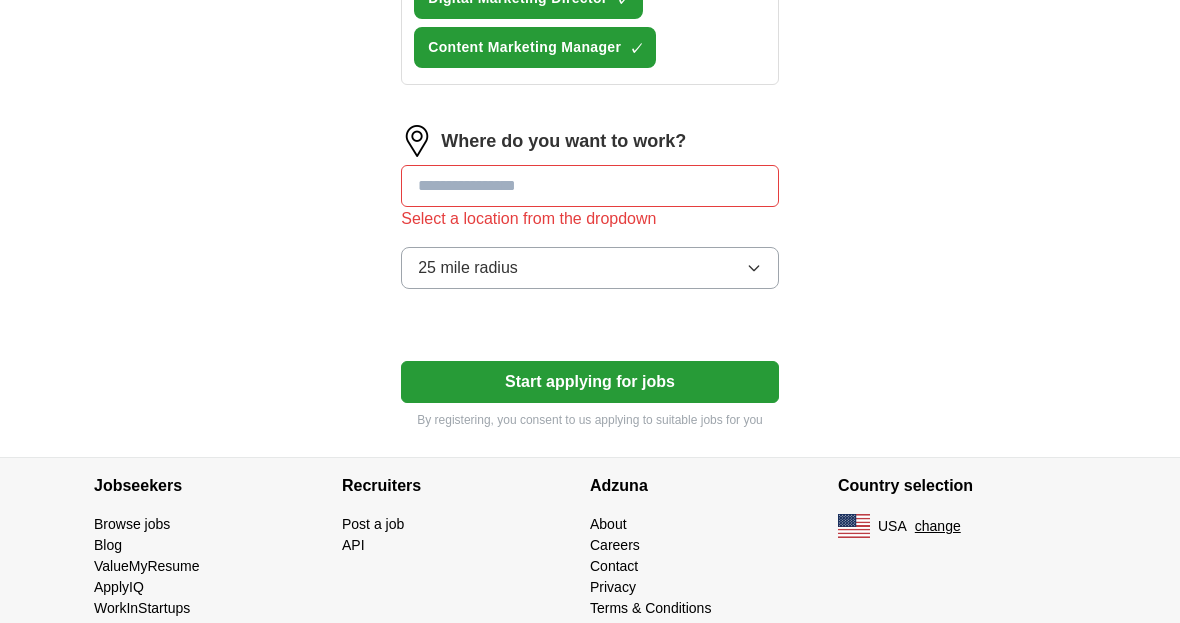 click at bounding box center [590, 186] 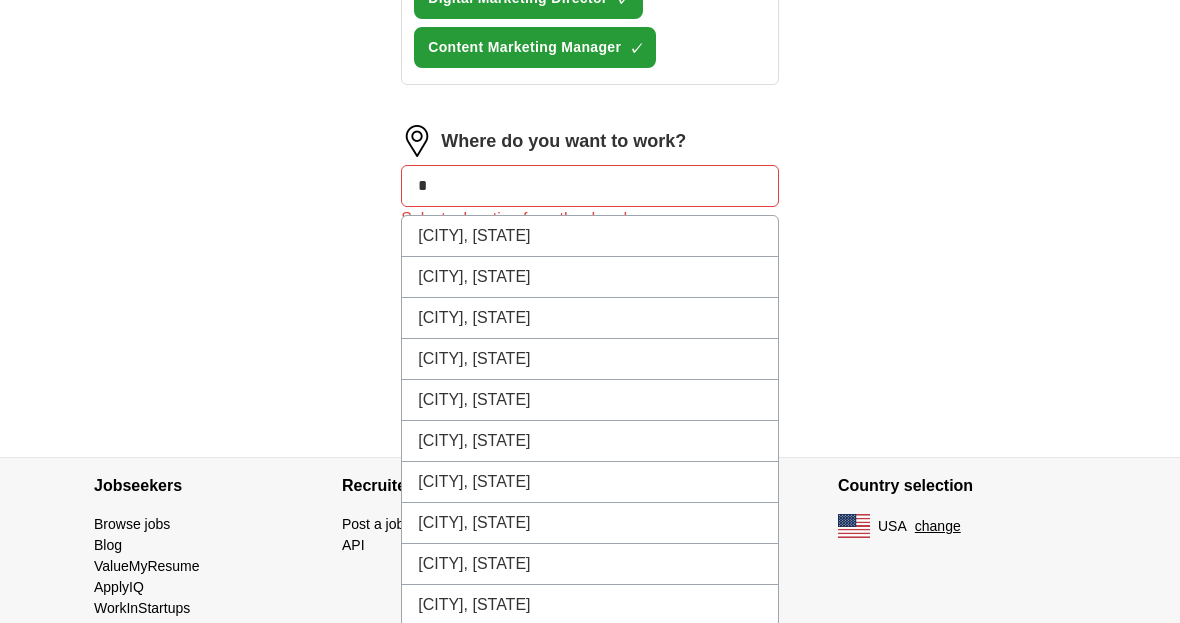 type on "*" 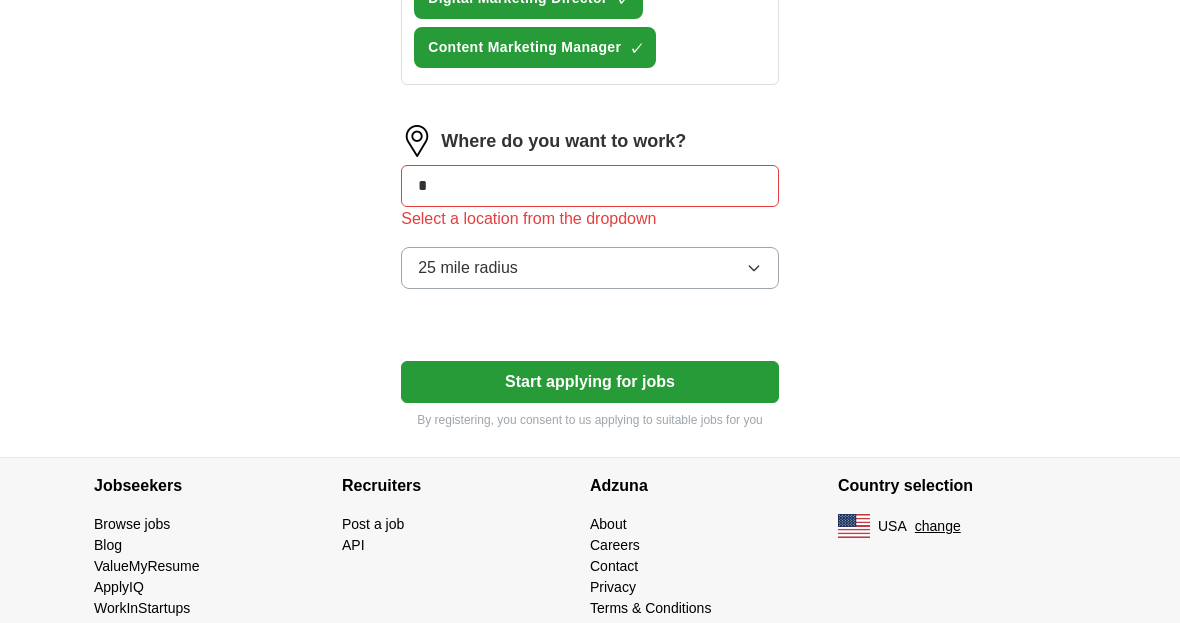 type on "*" 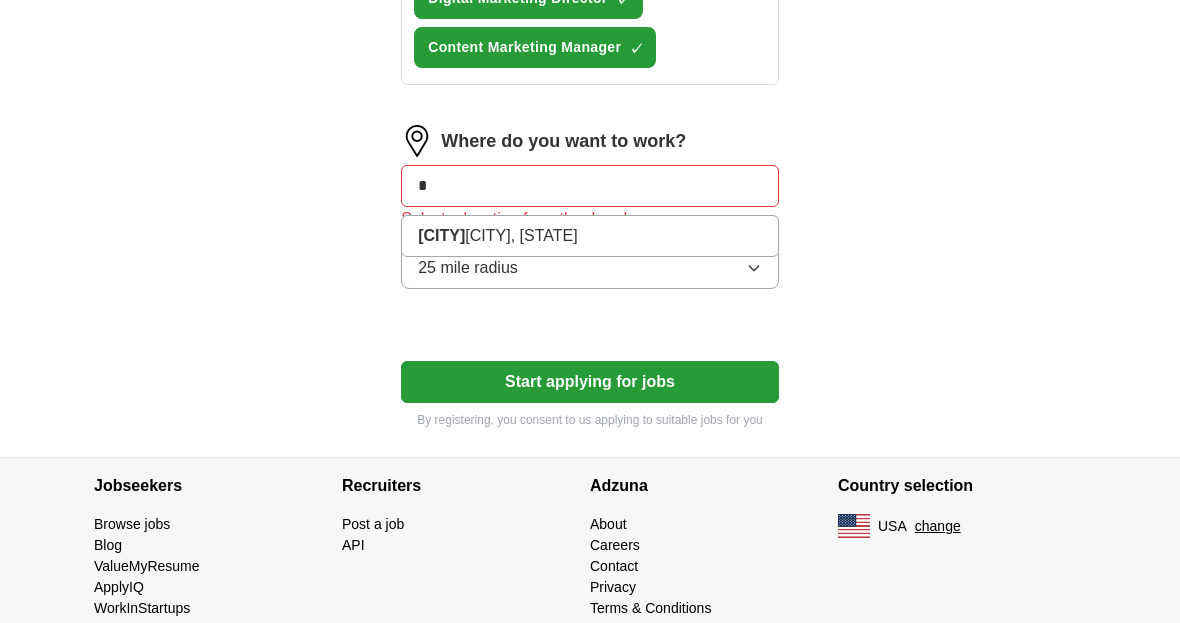 type on "*" 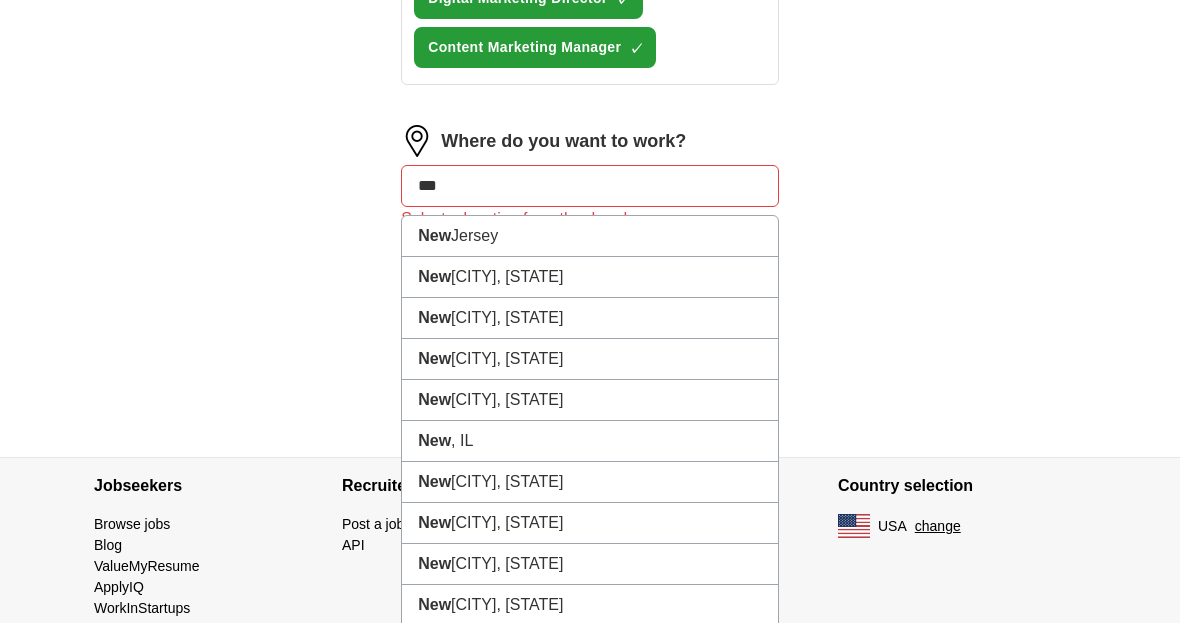 type on "***" 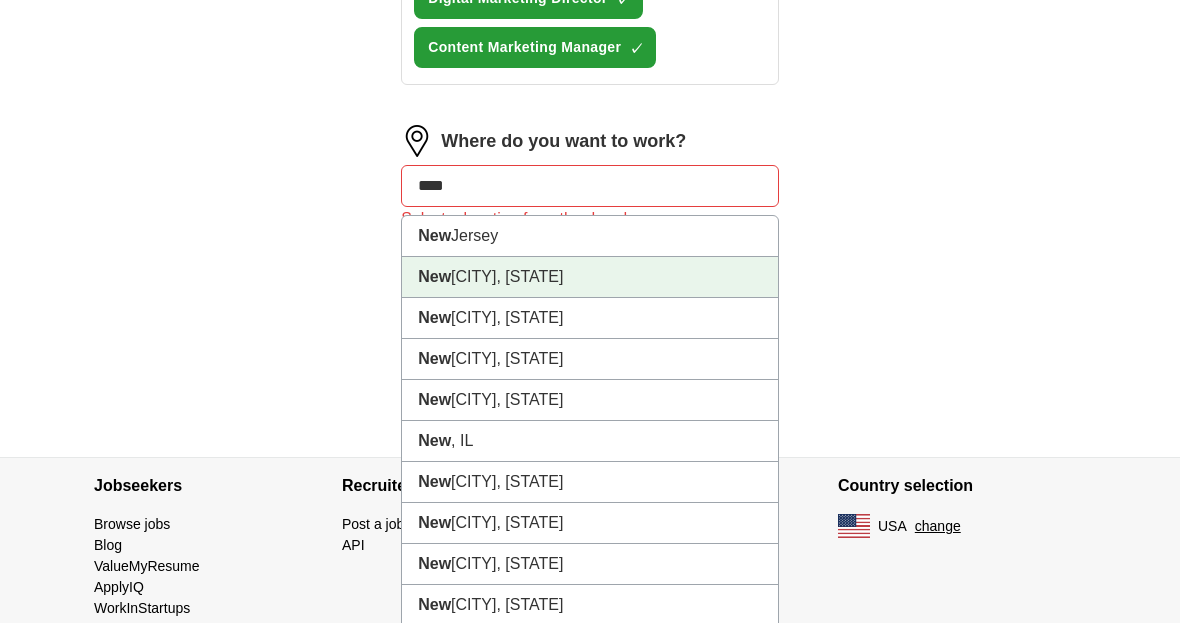 click on "[CITY], [STATE]" at bounding box center (590, 277) 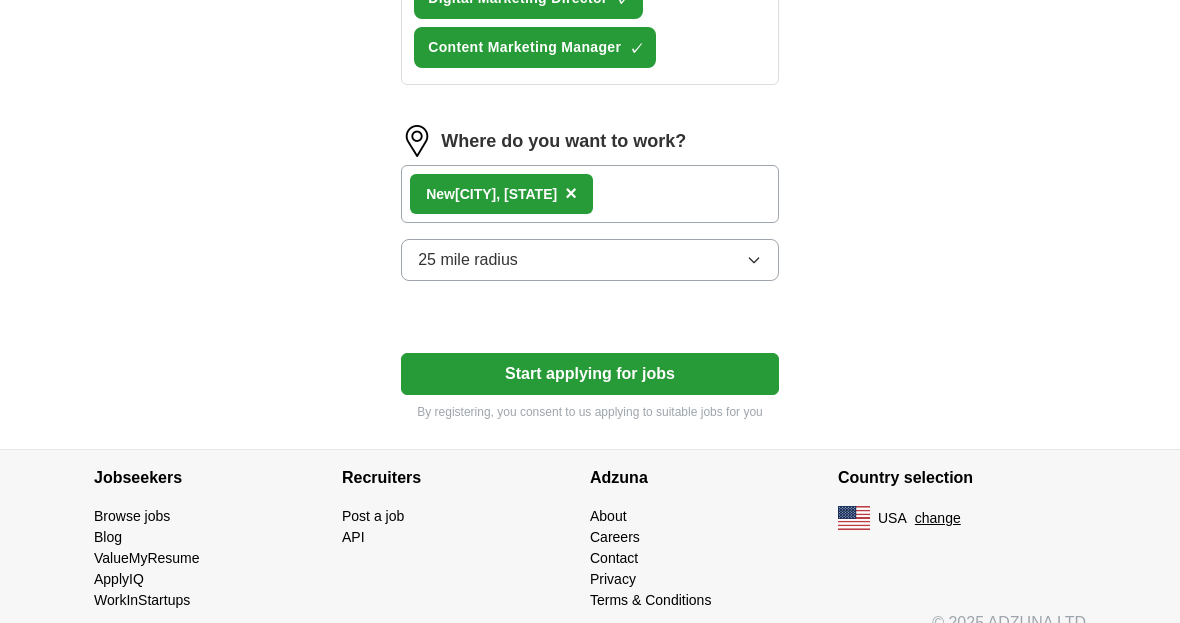click on "25 mile radius" at bounding box center (590, 260) 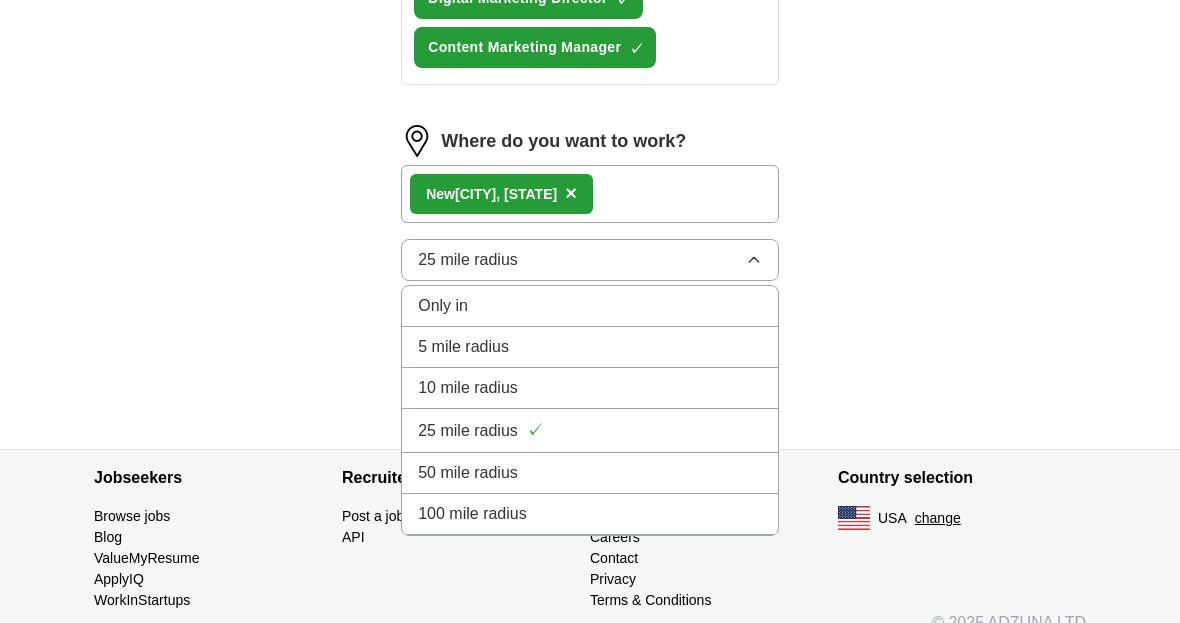 click on "100 mile radius" at bounding box center [590, 514] 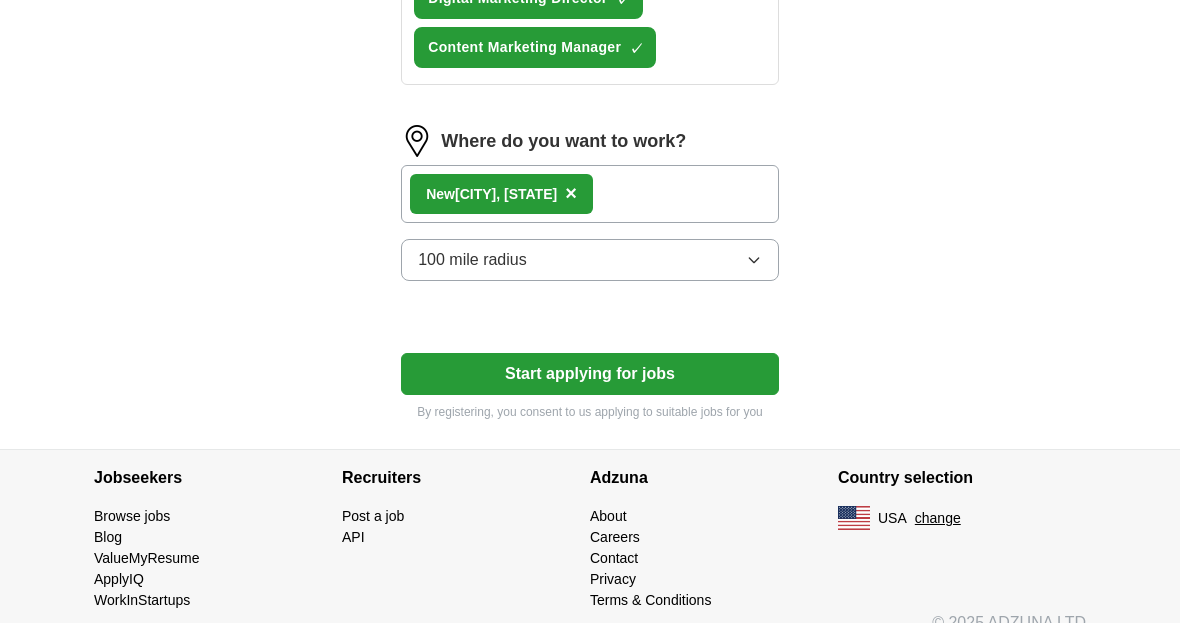 click on "Start applying for jobs" at bounding box center [590, 374] 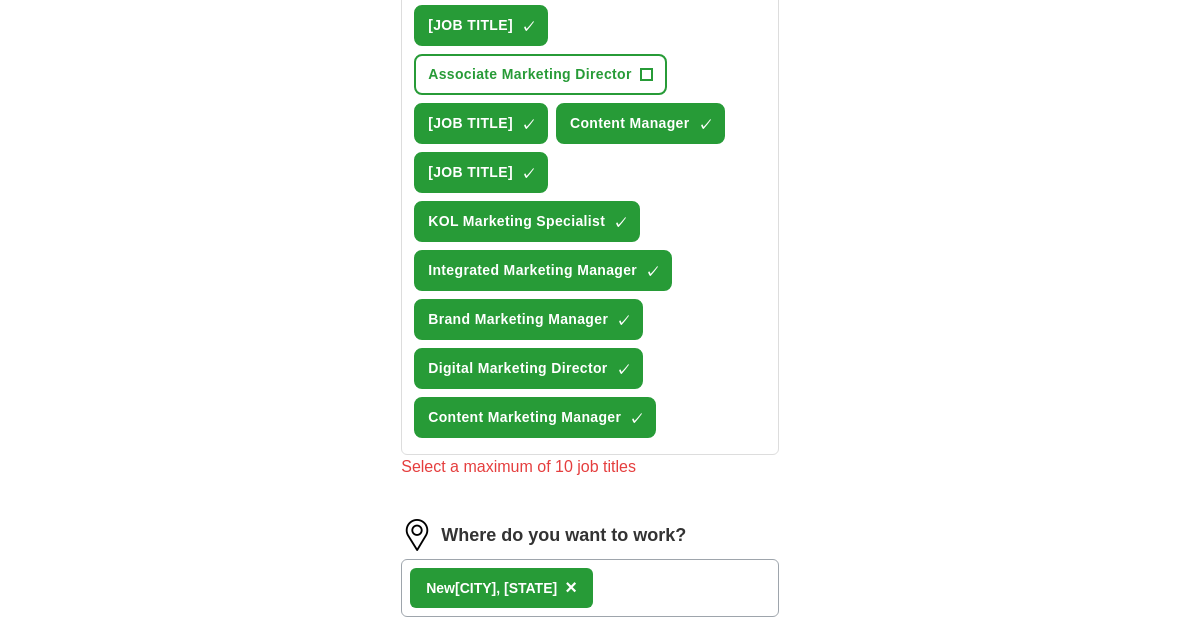 scroll, scrollTop: 871, scrollLeft: 0, axis: vertical 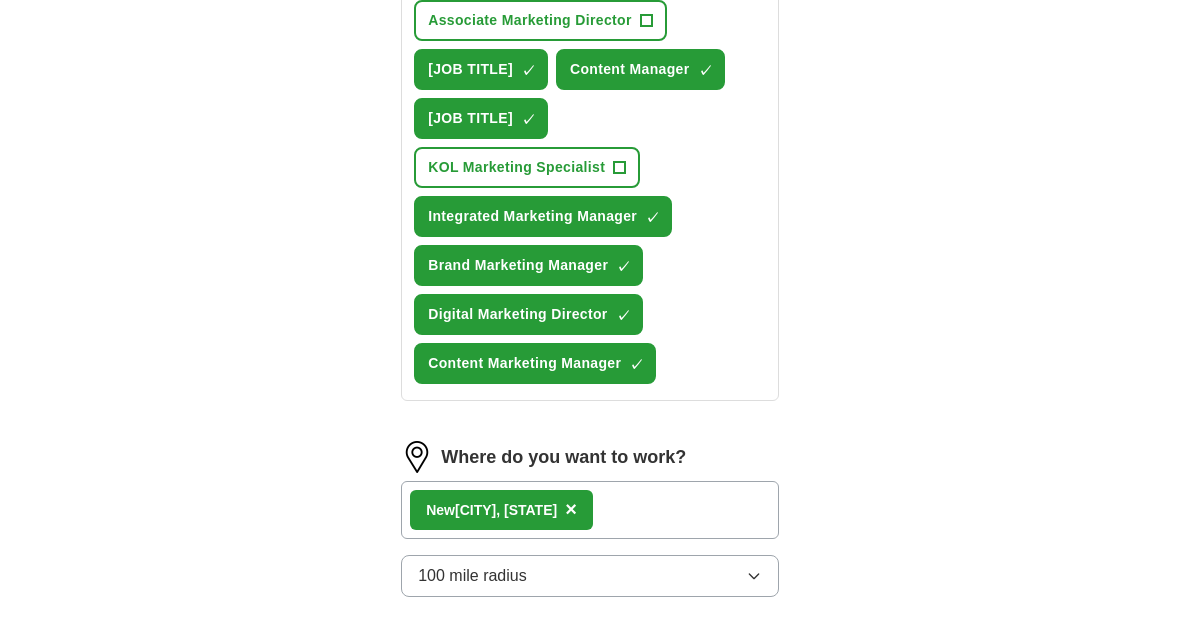 click on "Brand Marketing Manager" at bounding box center [518, 265] 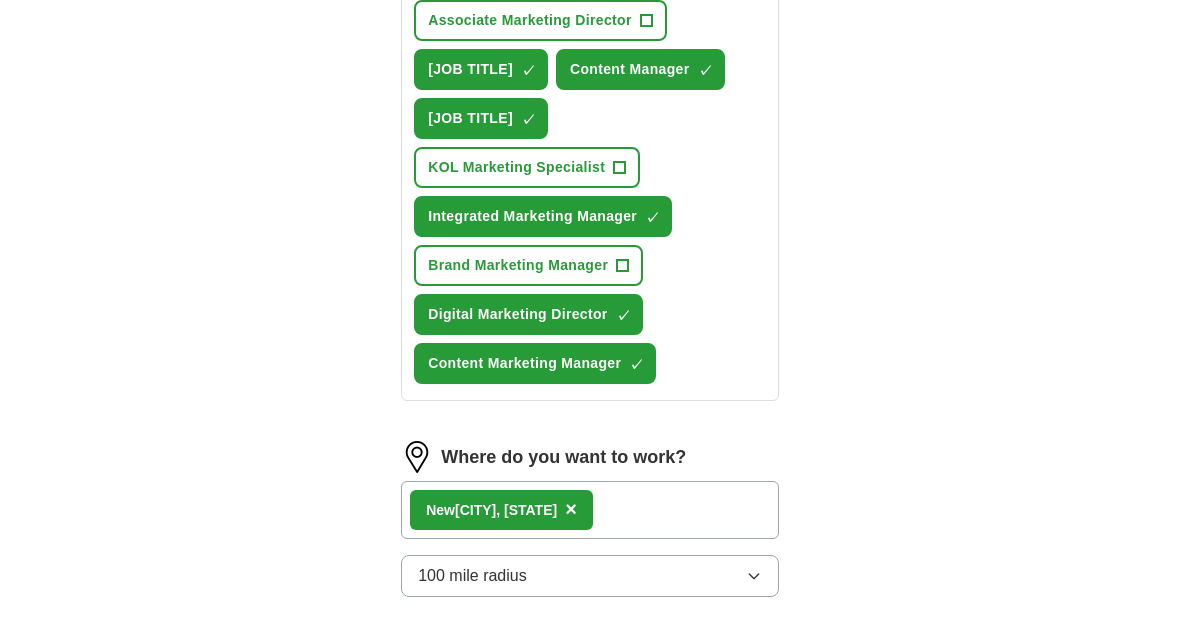 scroll, scrollTop: 930, scrollLeft: 0, axis: vertical 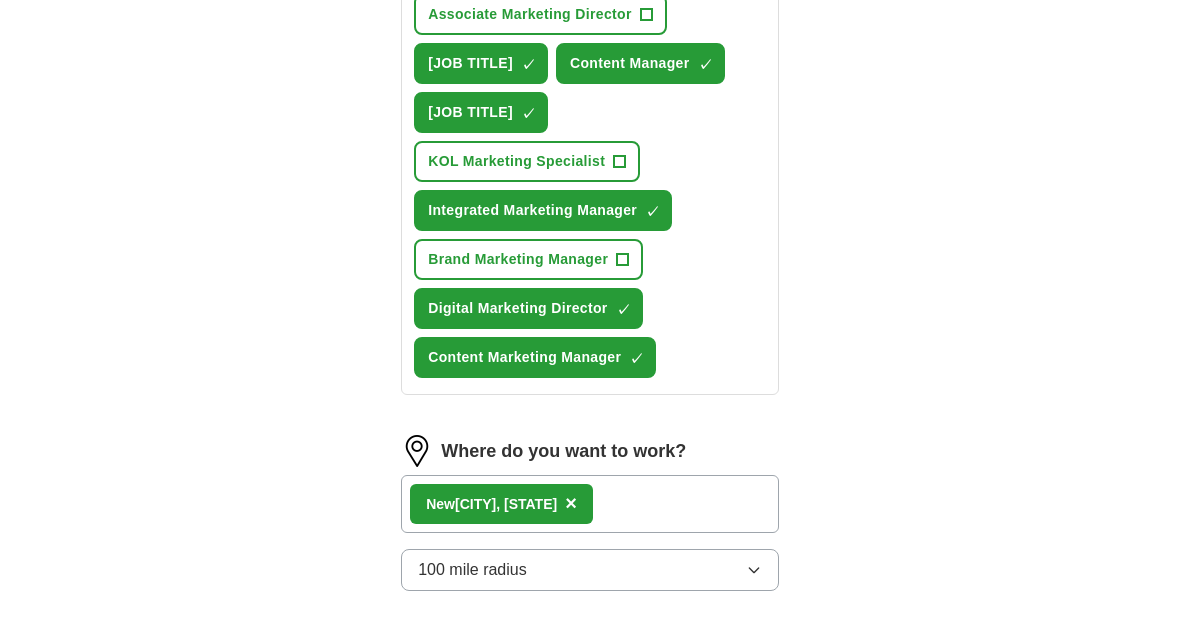 click on "Brand Marketing Manager" at bounding box center (518, 260) 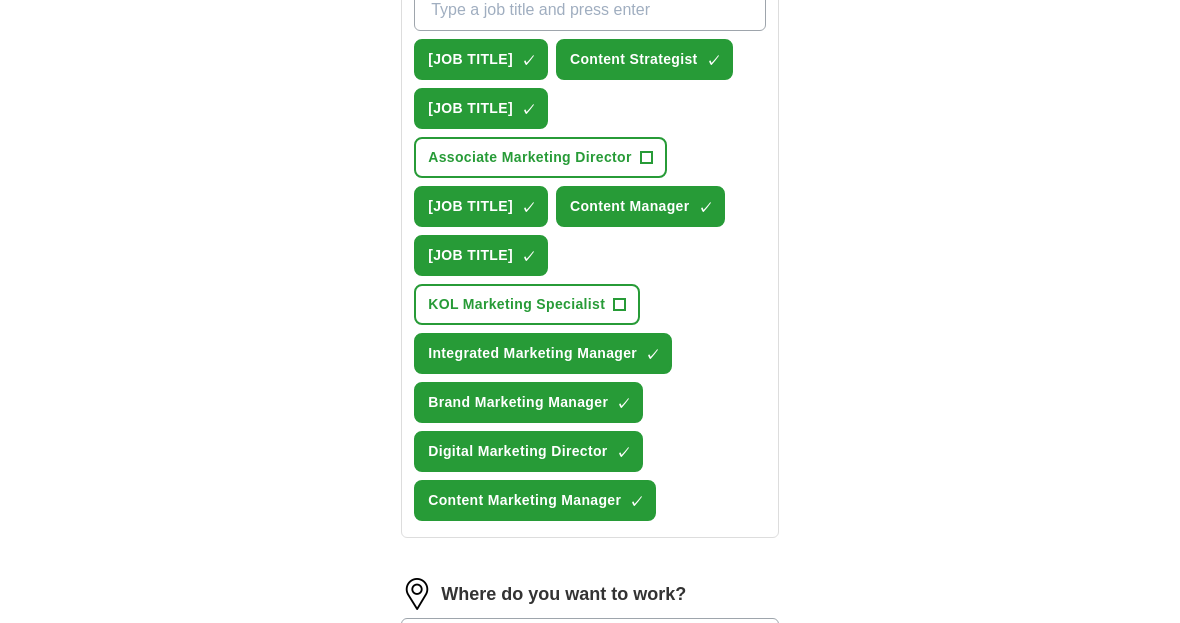 scroll, scrollTop: 848, scrollLeft: 0, axis: vertical 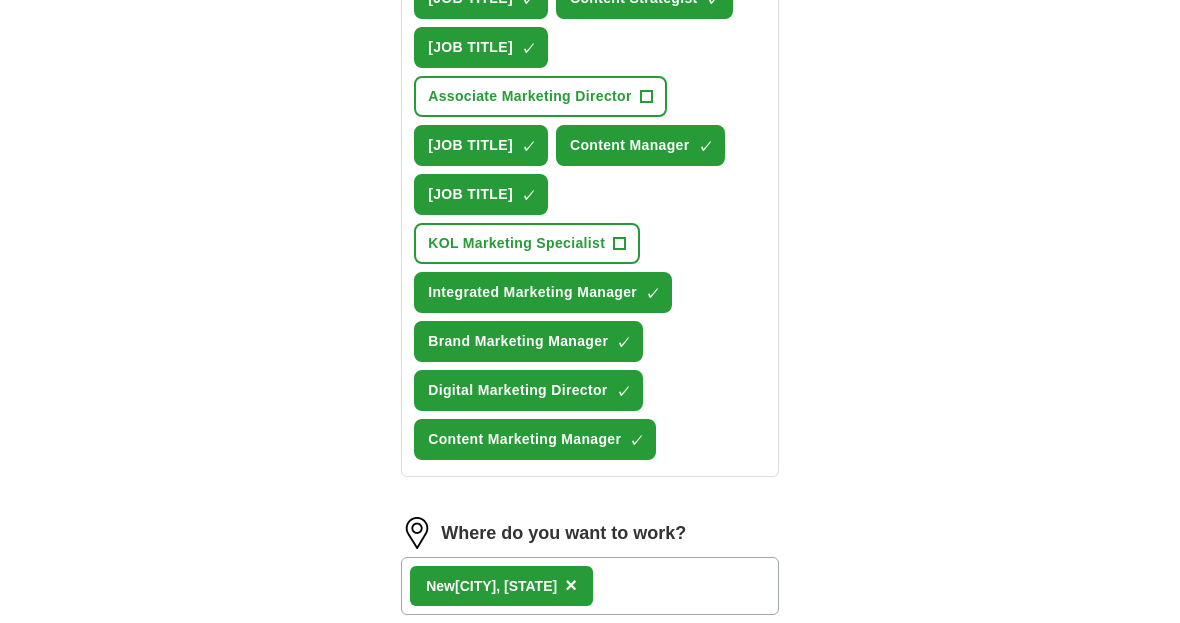 click on "Content Strategist" at bounding box center [634, -1] 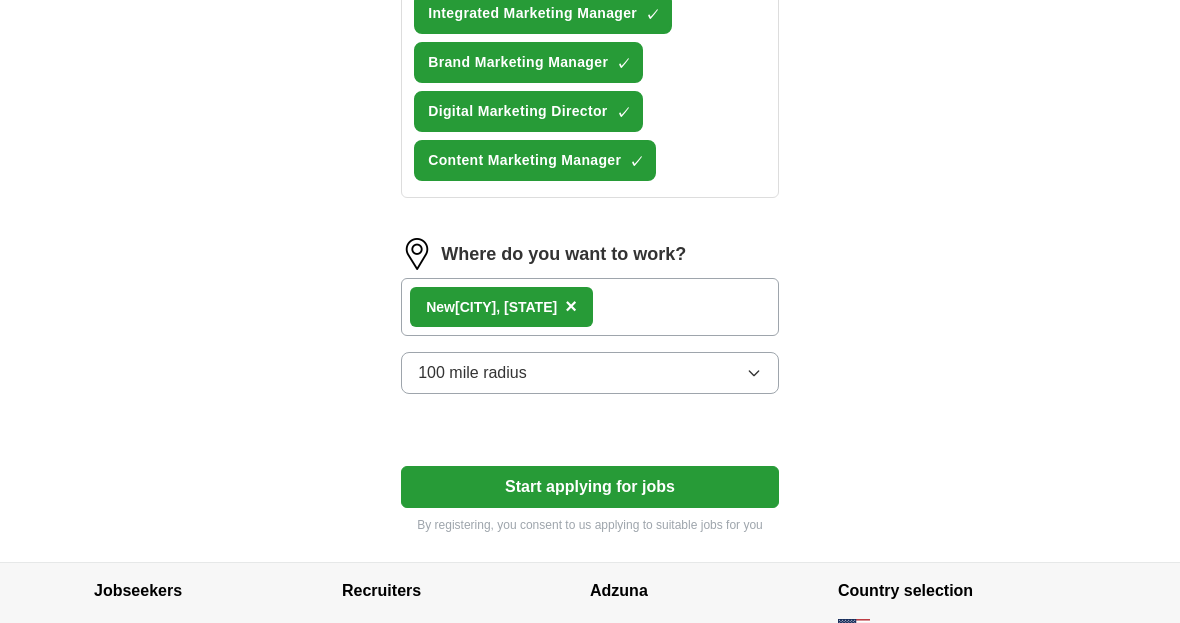 scroll, scrollTop: 1257, scrollLeft: 0, axis: vertical 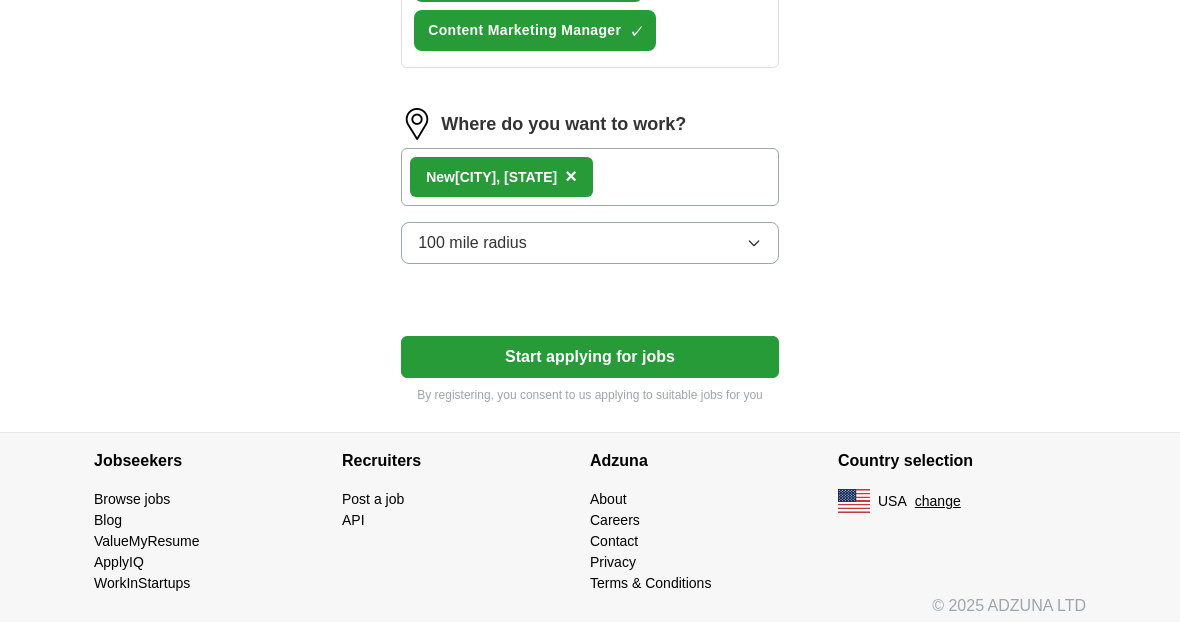 click on "Start applying for jobs" at bounding box center [590, 358] 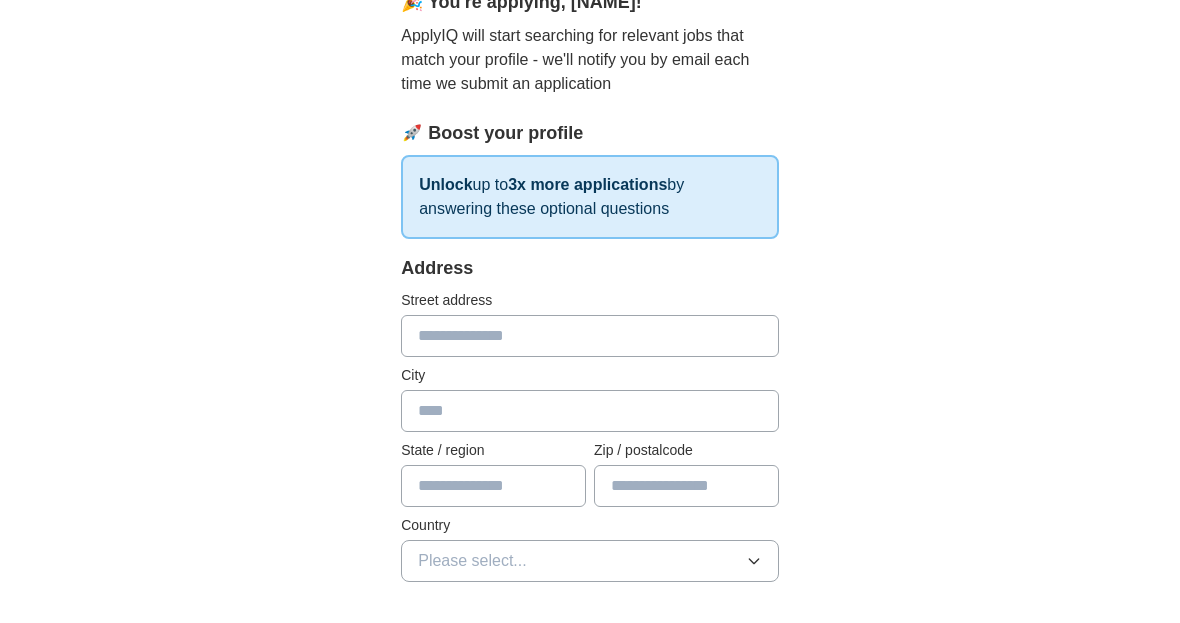 scroll, scrollTop: 208, scrollLeft: 0, axis: vertical 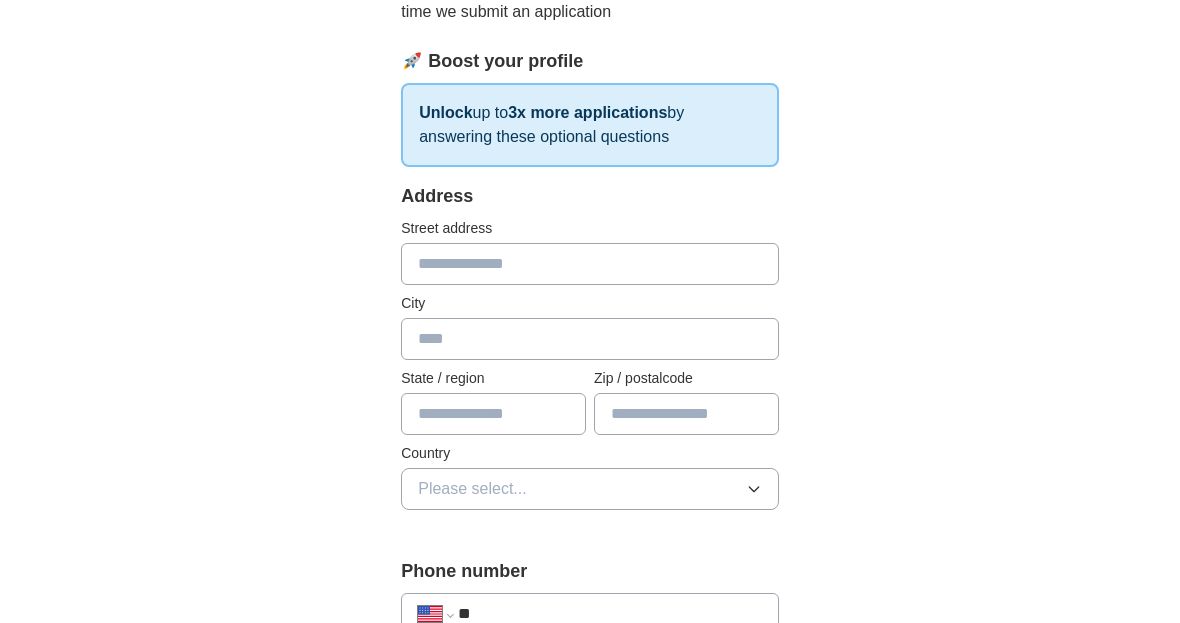 click at bounding box center [590, 264] 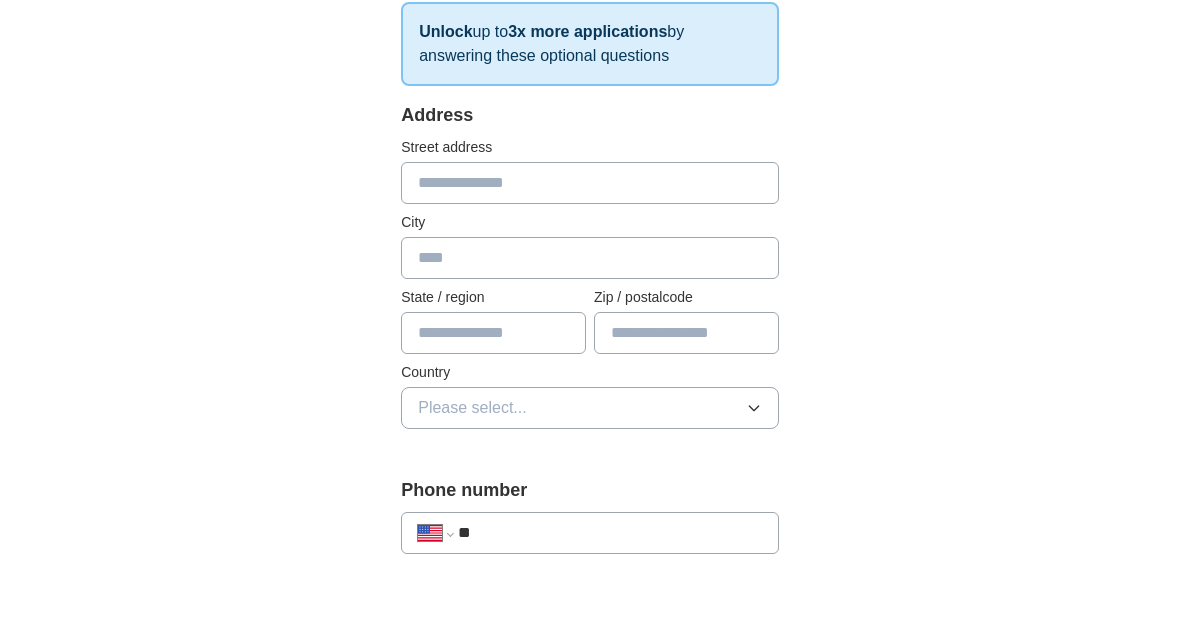 scroll, scrollTop: 300, scrollLeft: 0, axis: vertical 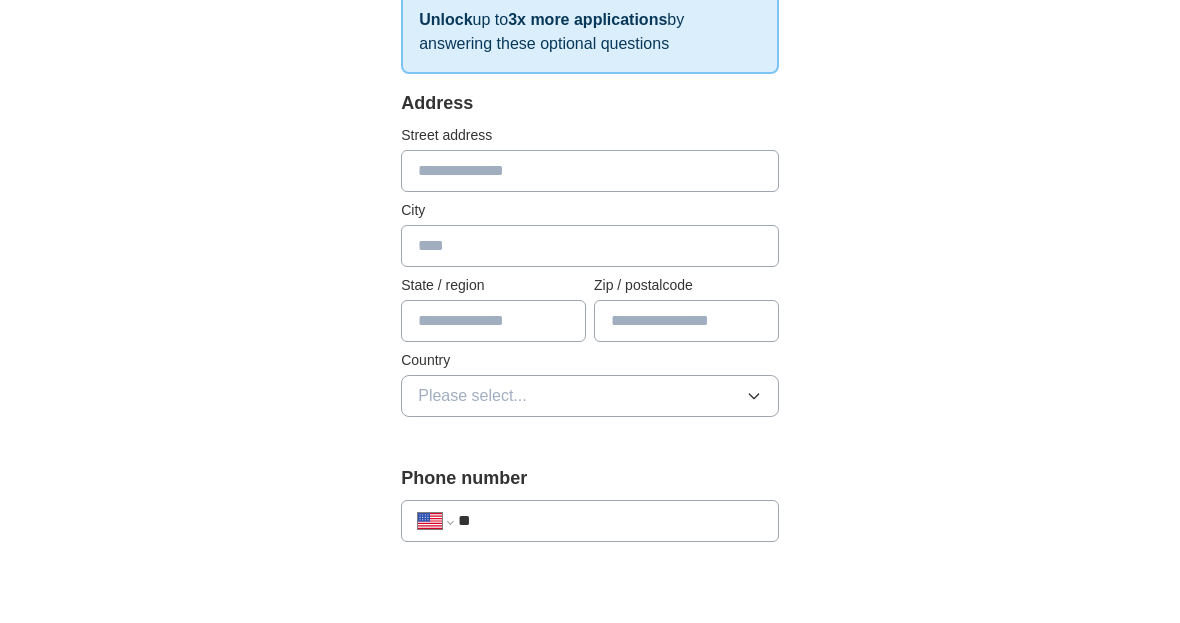 click on "**" at bounding box center (610, 590) 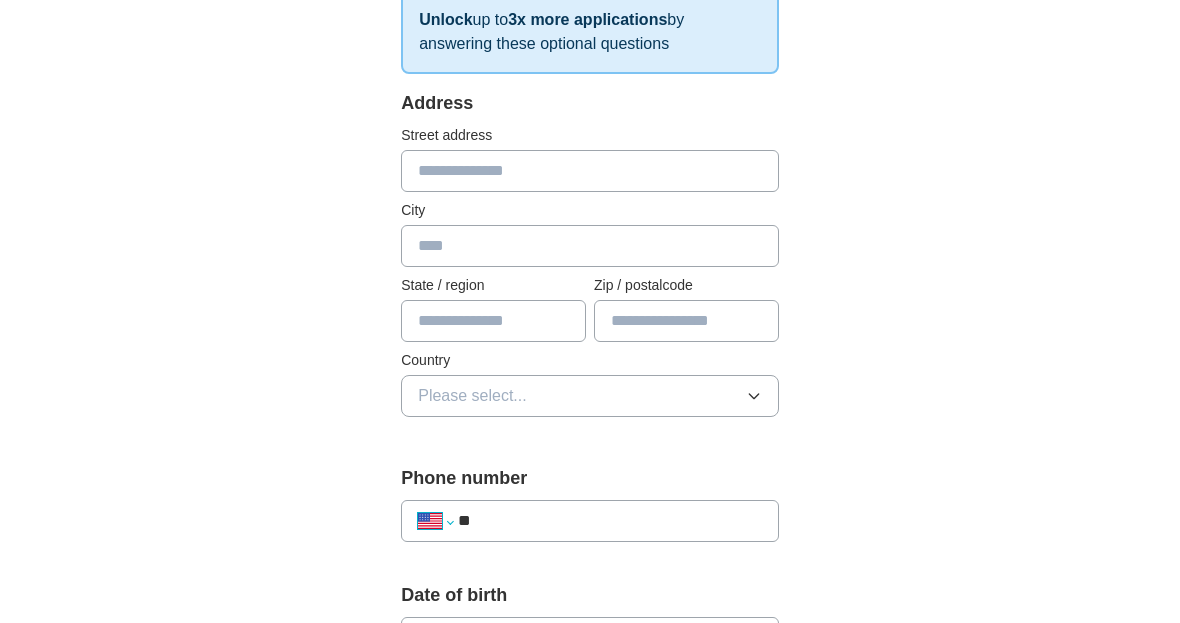 select on "**" 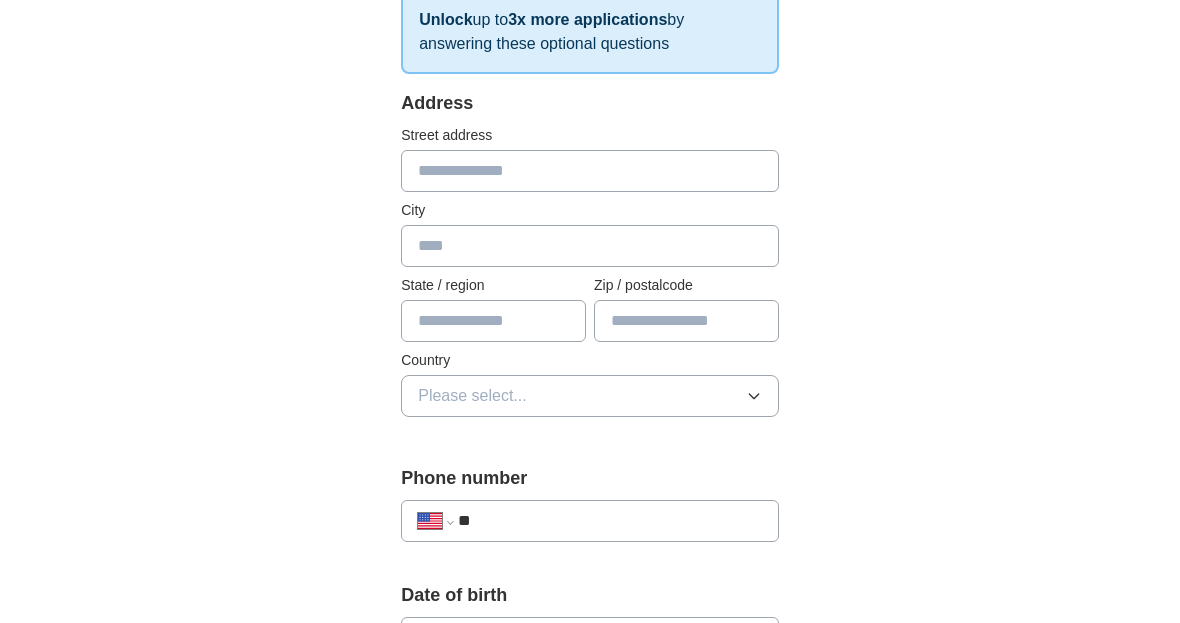 type on "***" 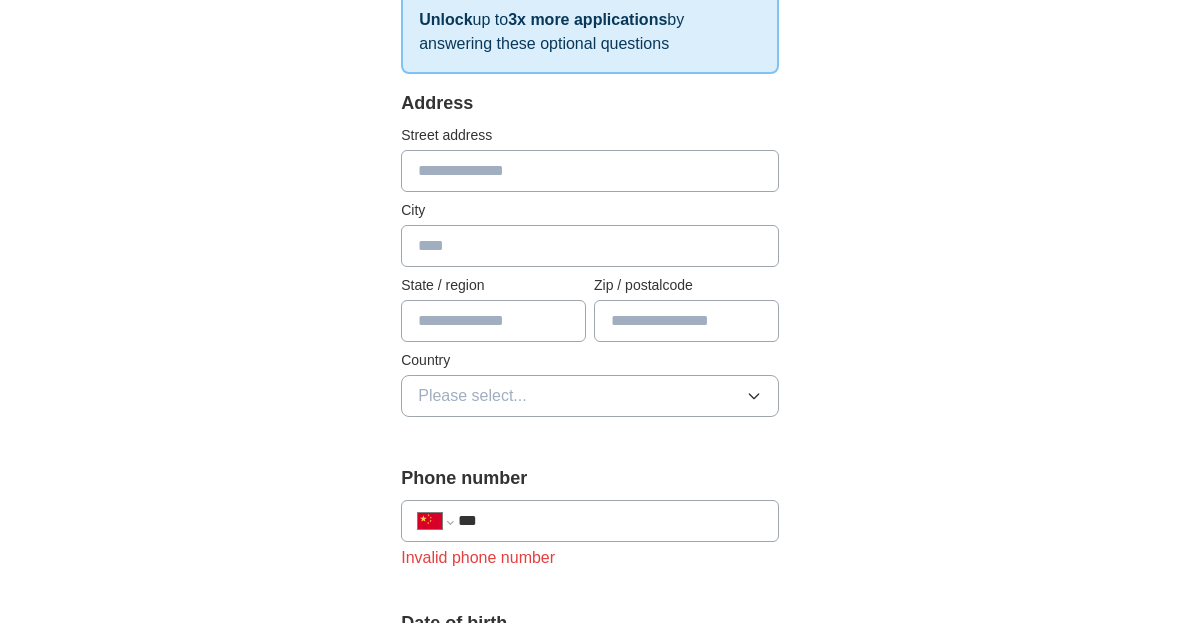 click at bounding box center [590, 171] 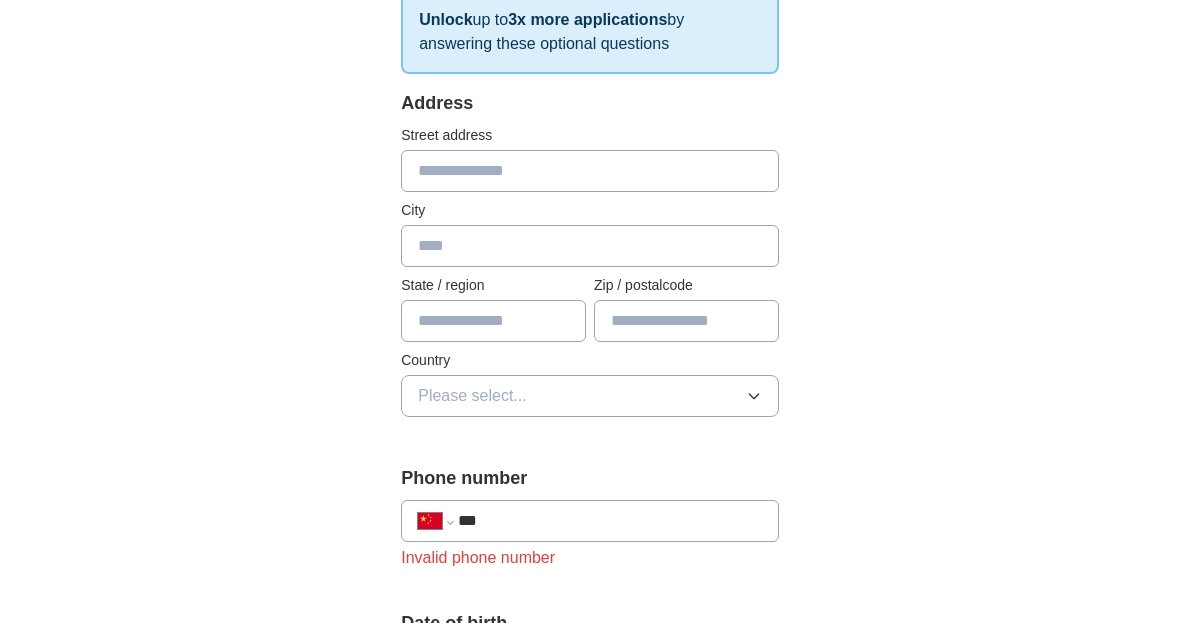 click at bounding box center [590, 246] 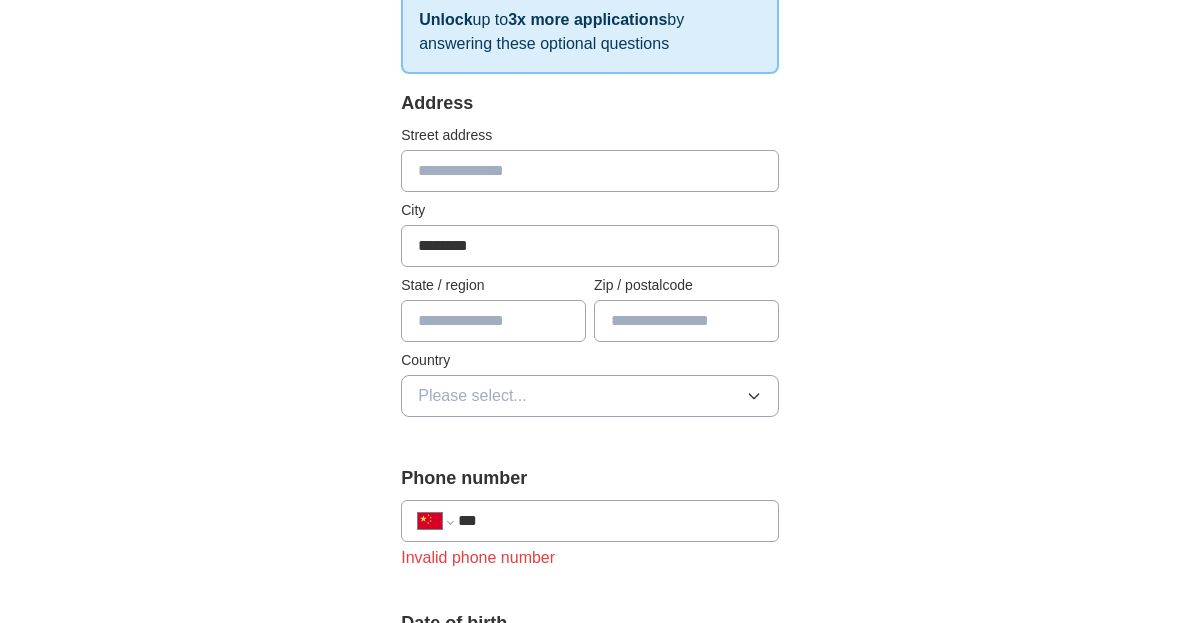 type on "********" 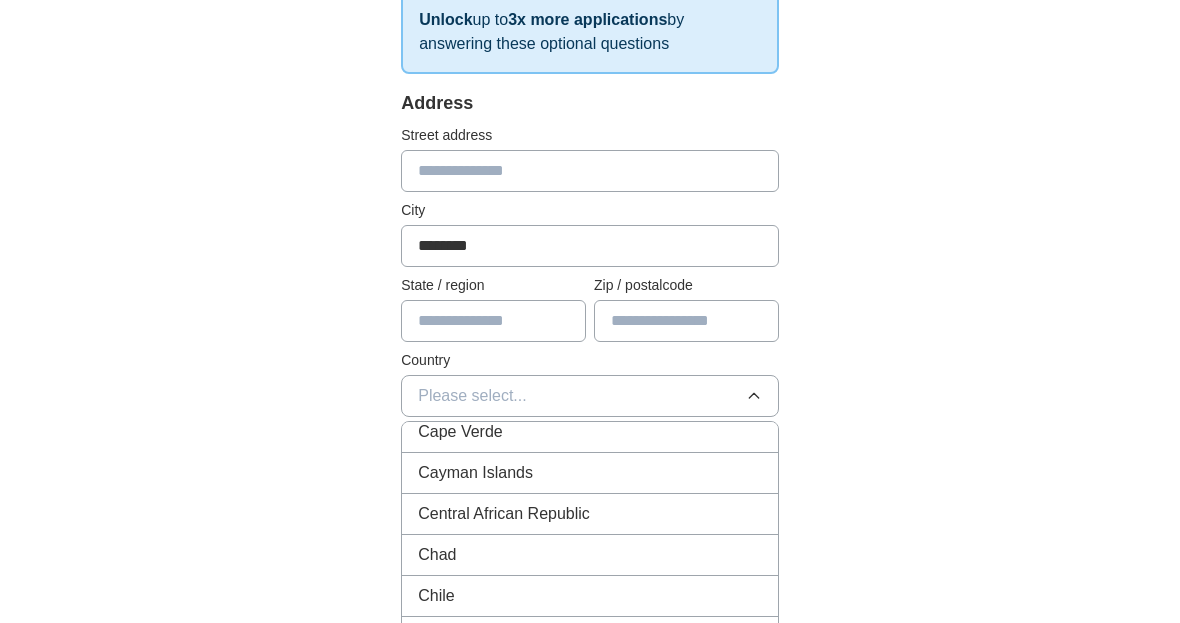 scroll, scrollTop: 1692, scrollLeft: 0, axis: vertical 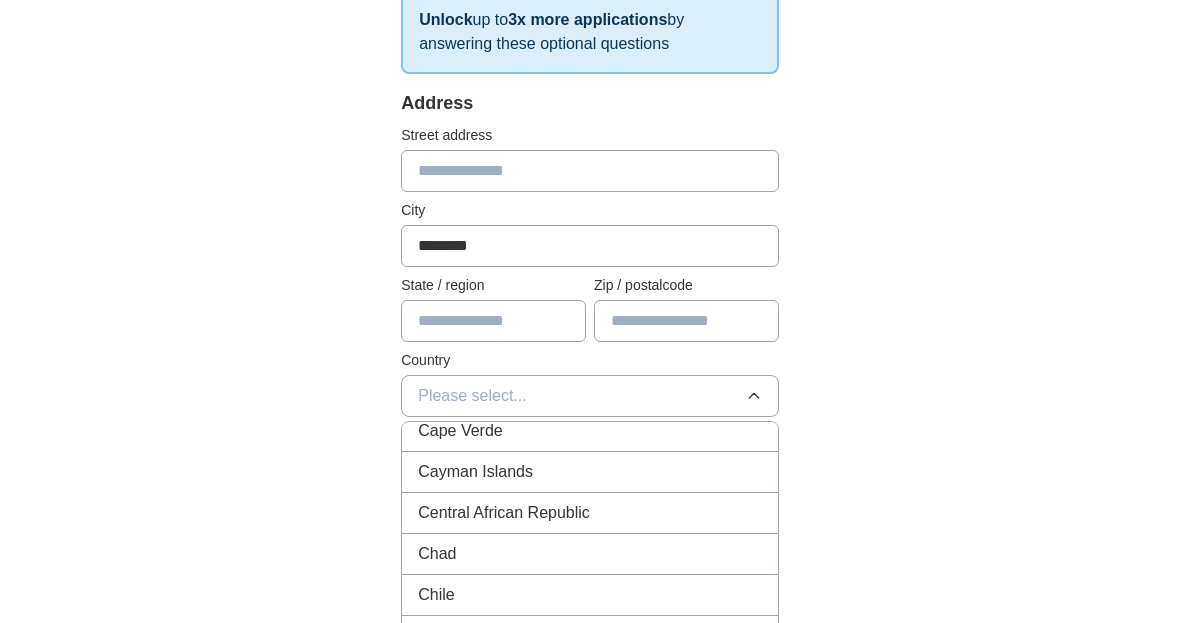click on "China" at bounding box center (439, 636) 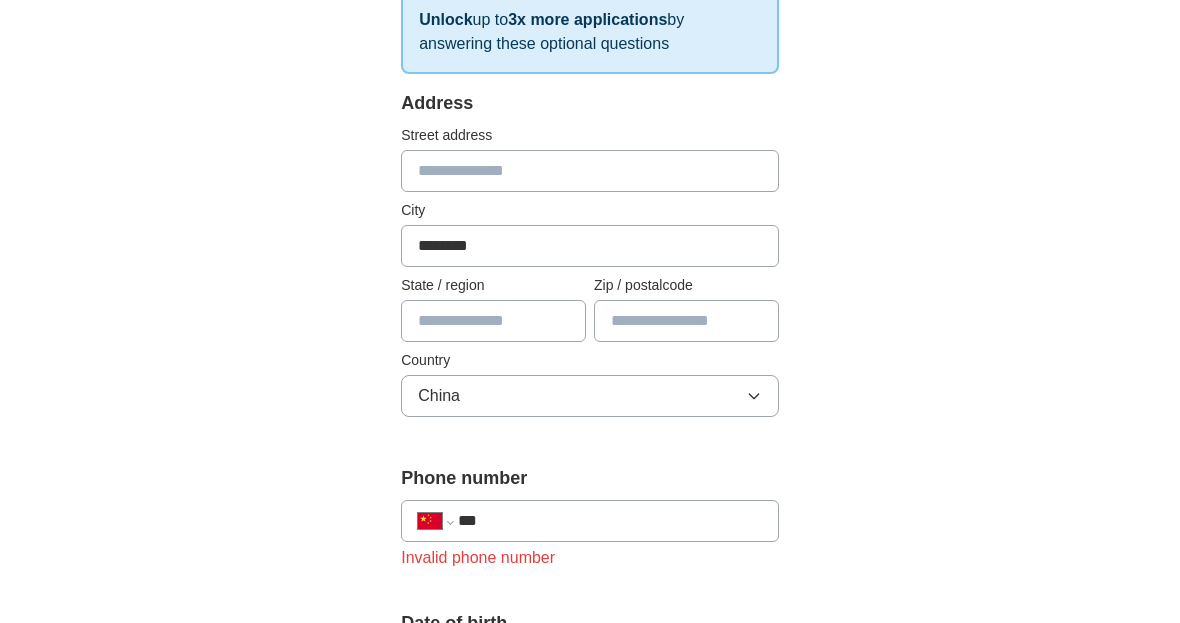 click at bounding box center [493, 321] 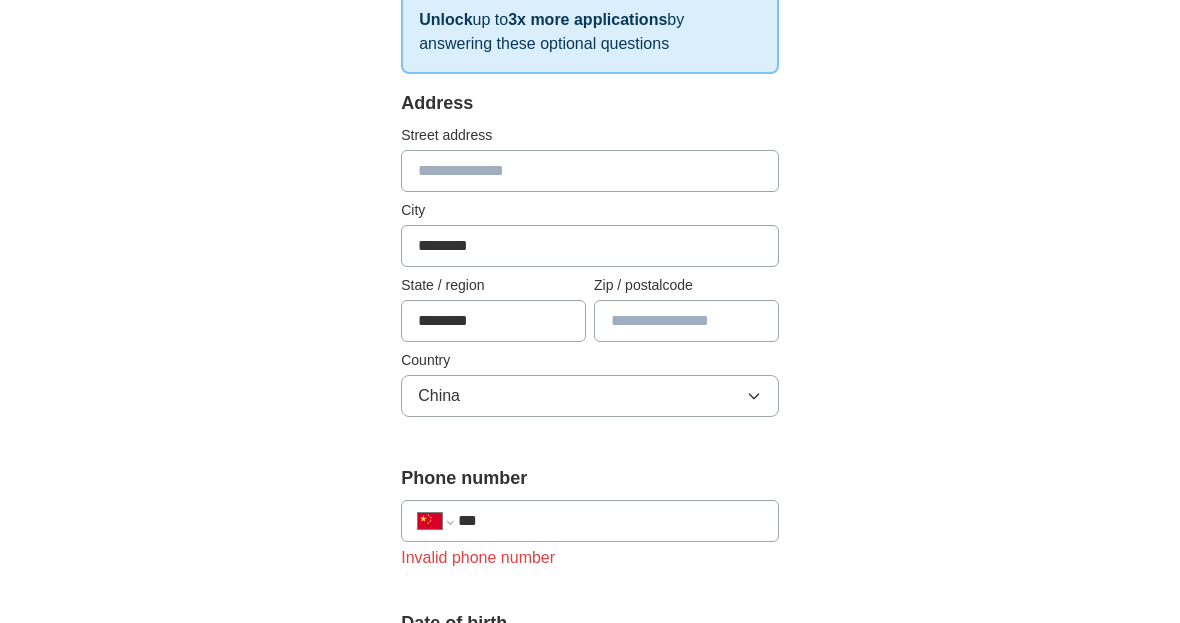 type on "********" 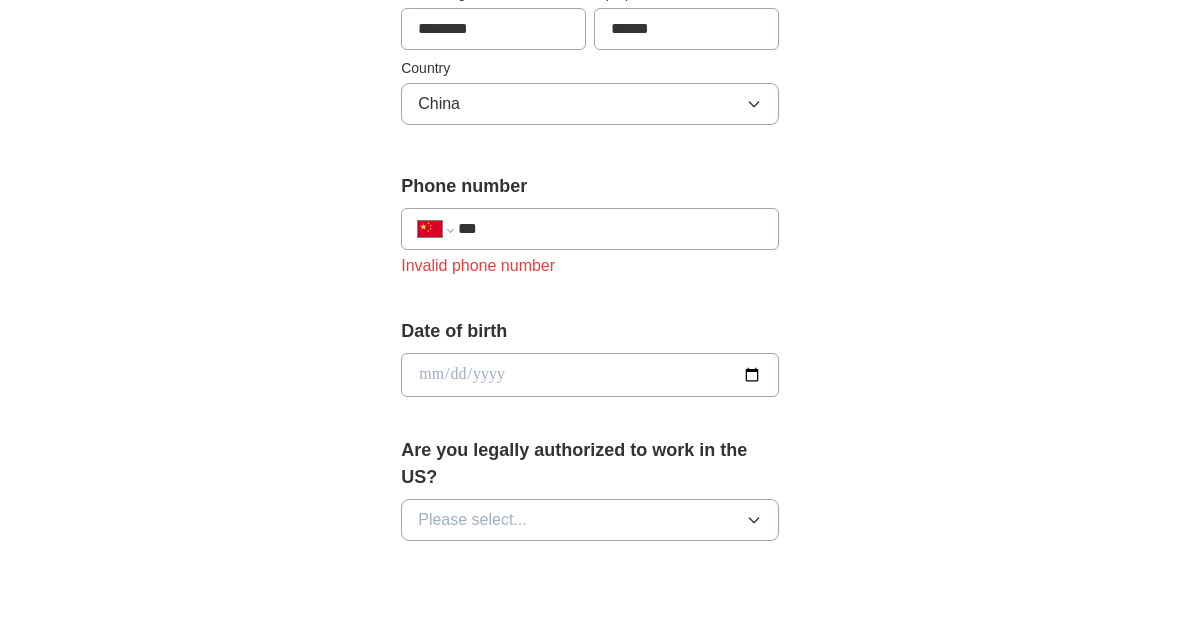 scroll, scrollTop: 618, scrollLeft: 0, axis: vertical 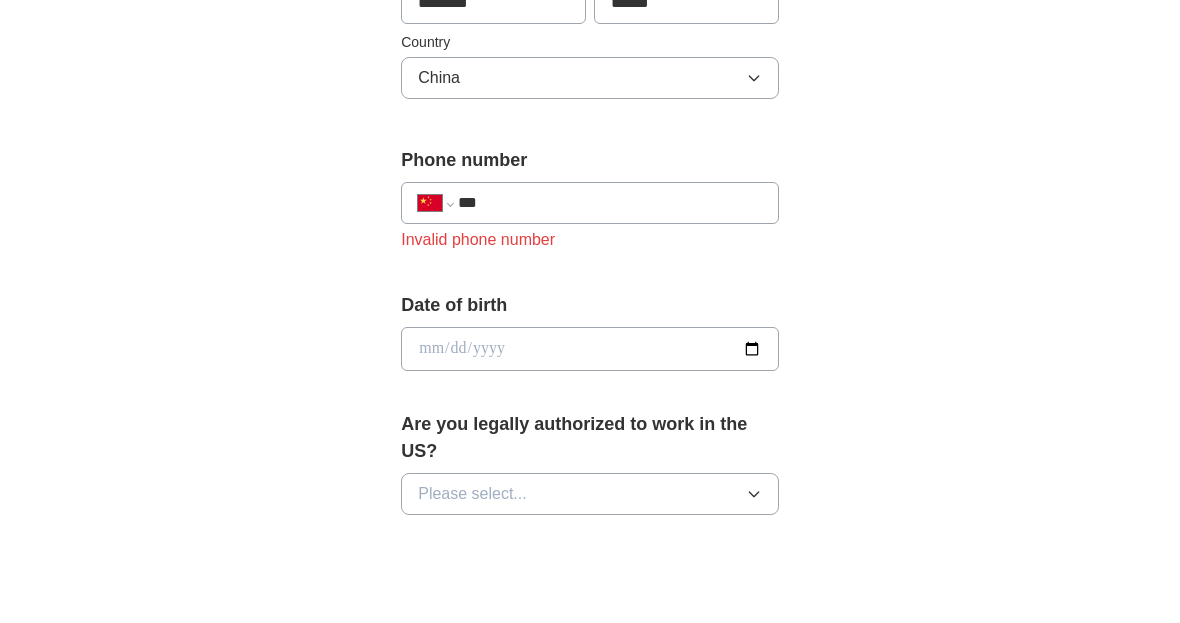 type on "******" 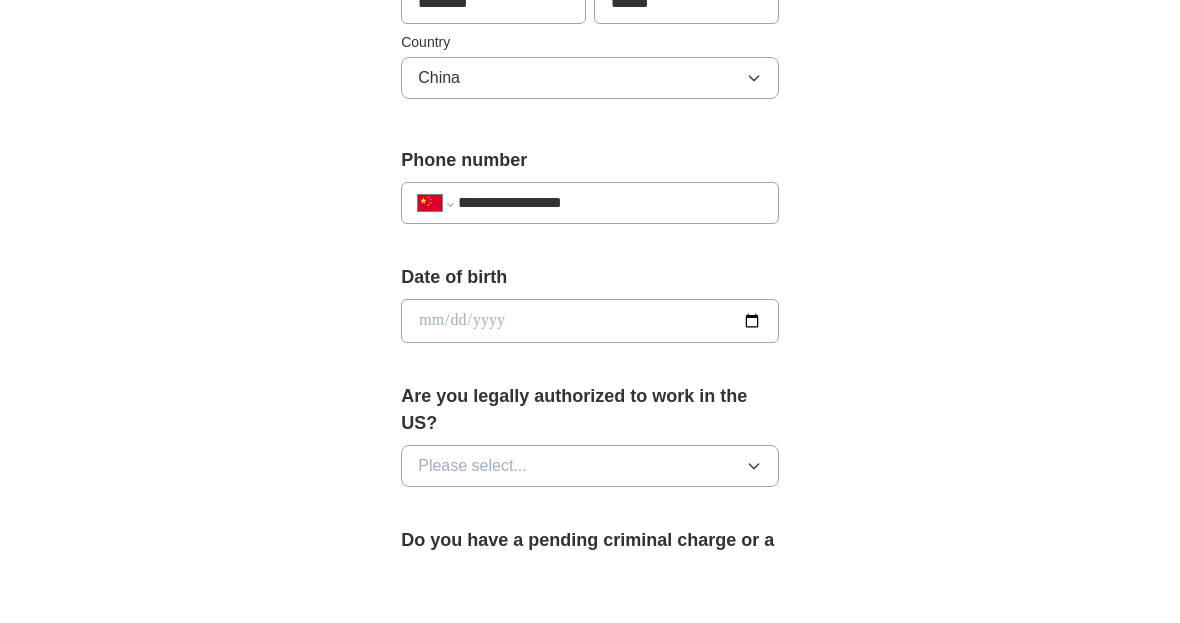 type on "**********" 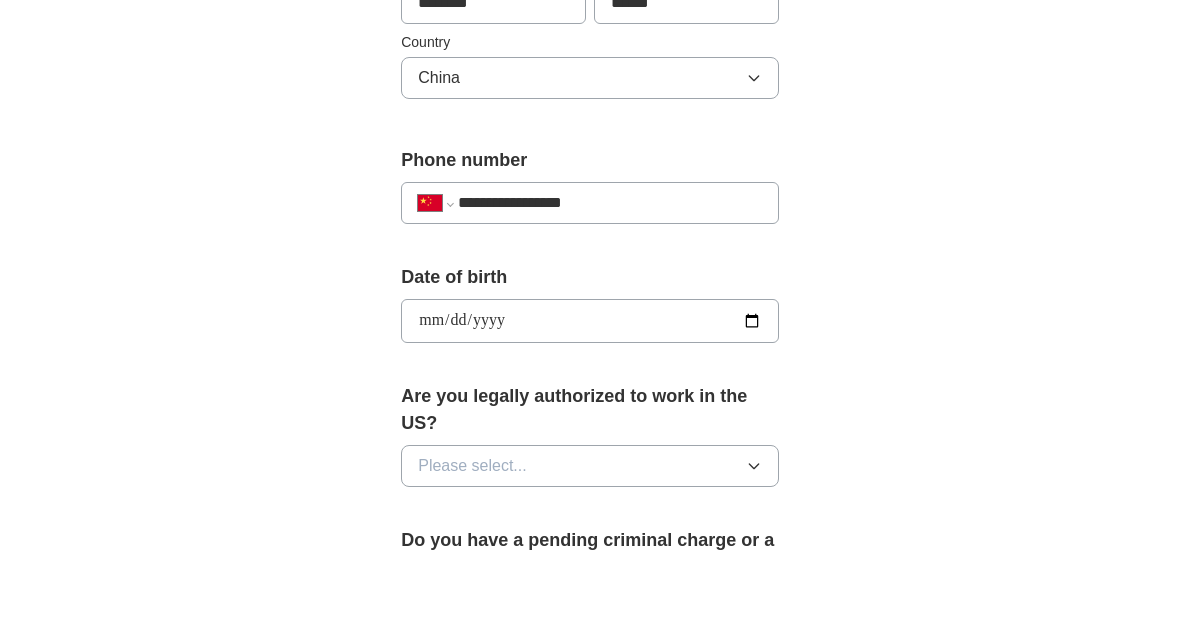 scroll, scrollTop: 687, scrollLeft: 0, axis: vertical 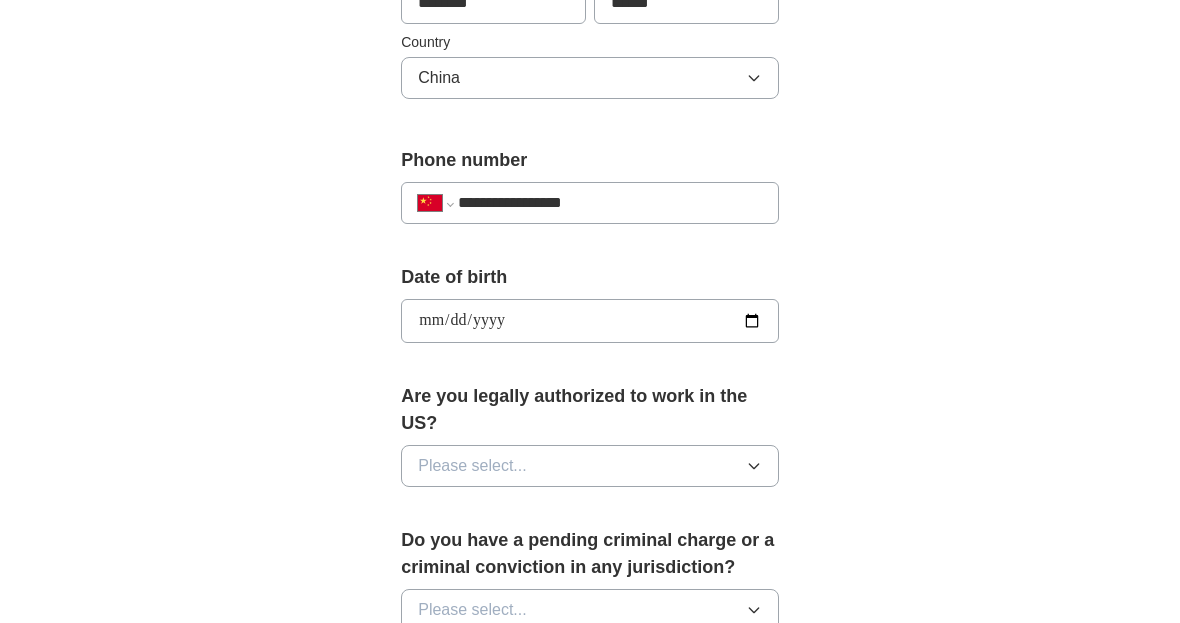 click on "**********" at bounding box center (590, 321) 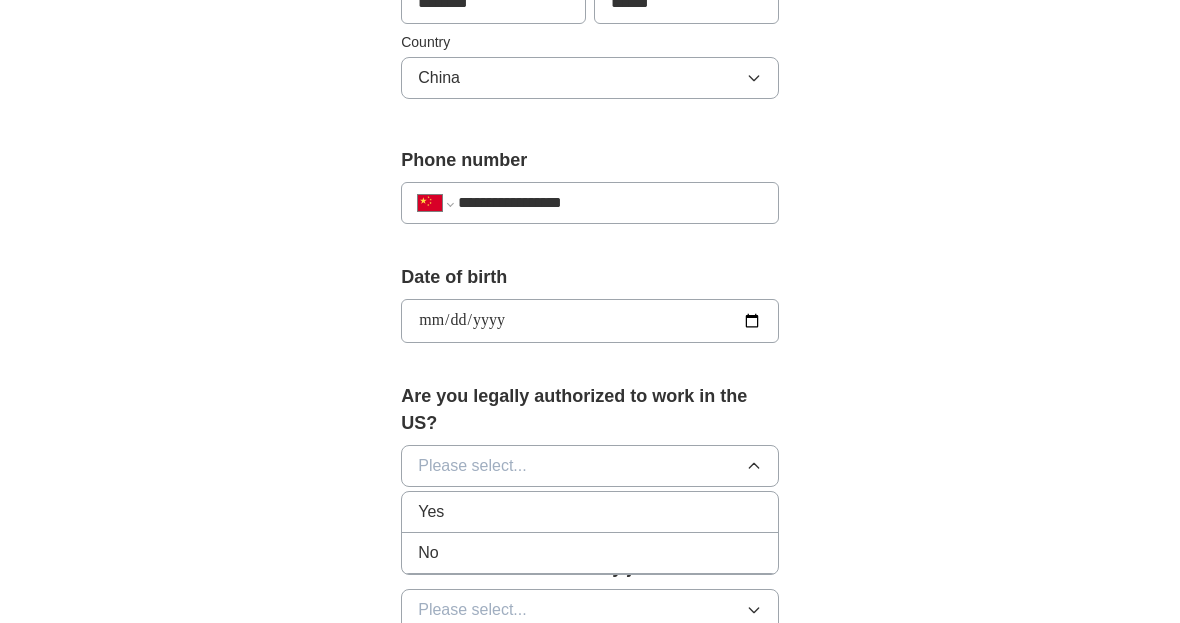 click on "No" at bounding box center (590, 553) 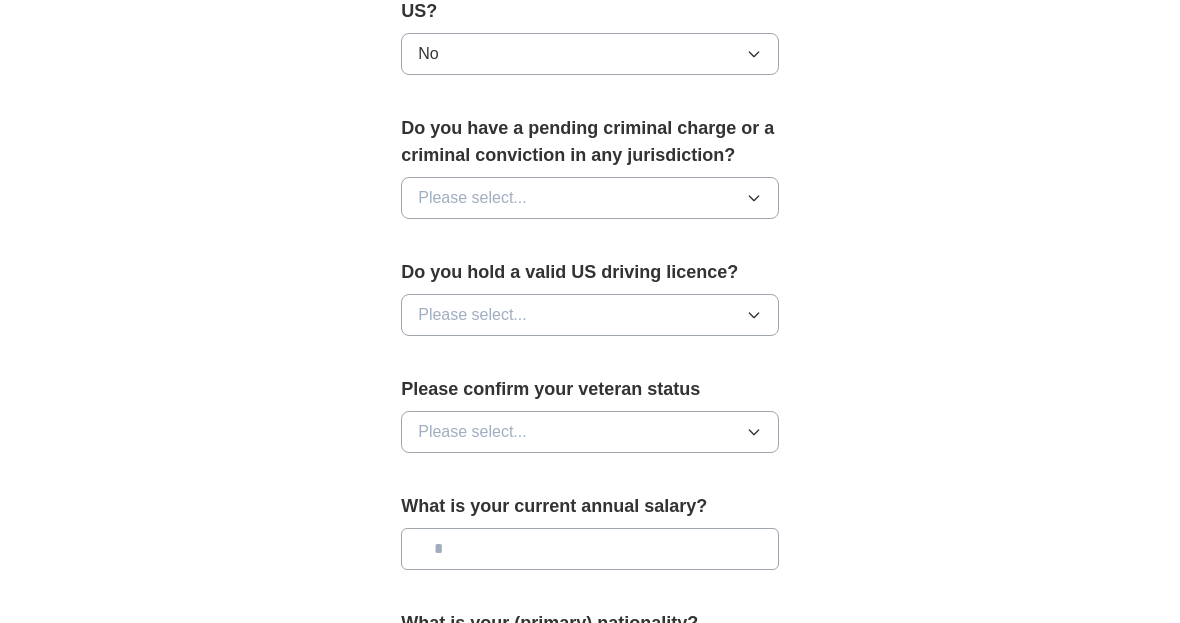 scroll, scrollTop: 1099, scrollLeft: 0, axis: vertical 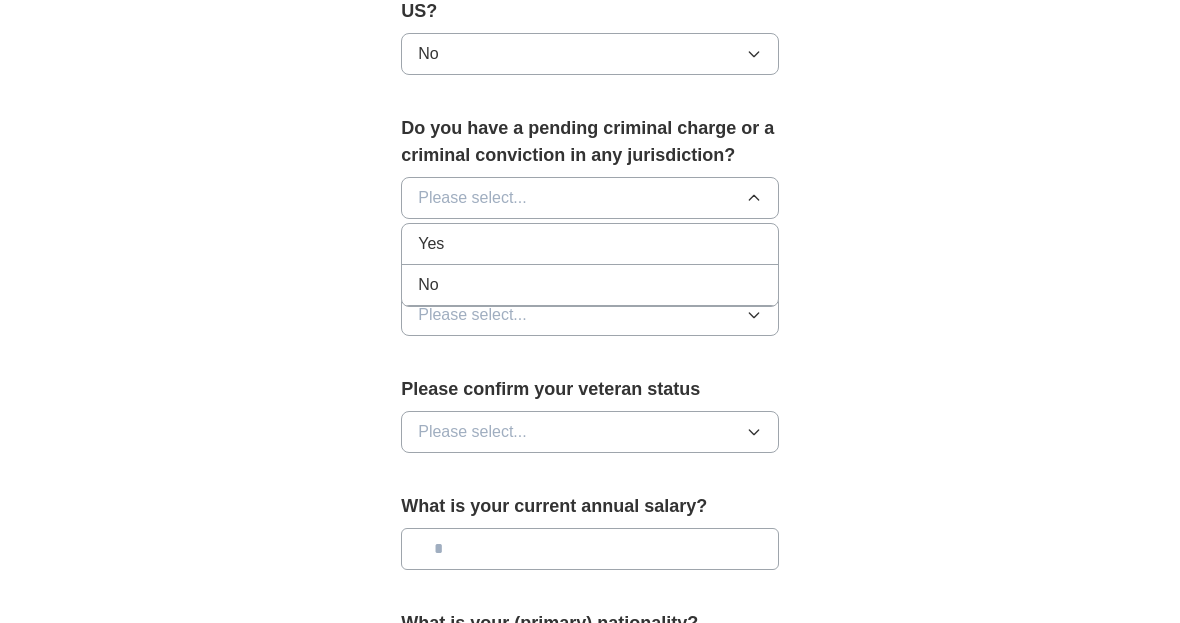 click on "No" at bounding box center (590, 285) 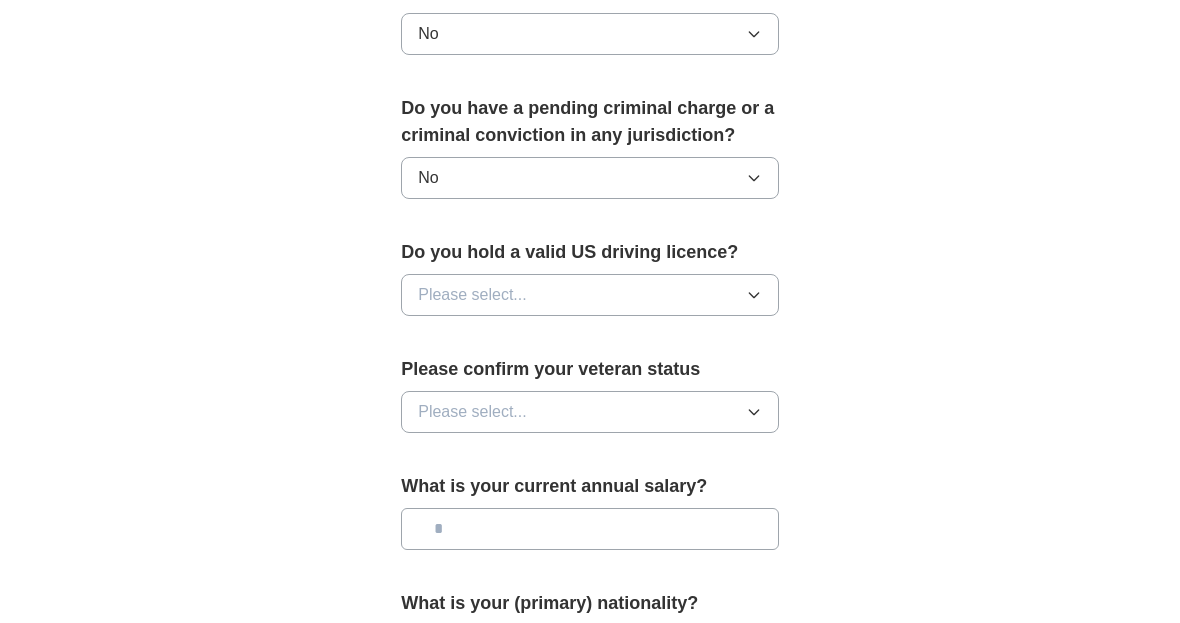scroll, scrollTop: 1116, scrollLeft: 0, axis: vertical 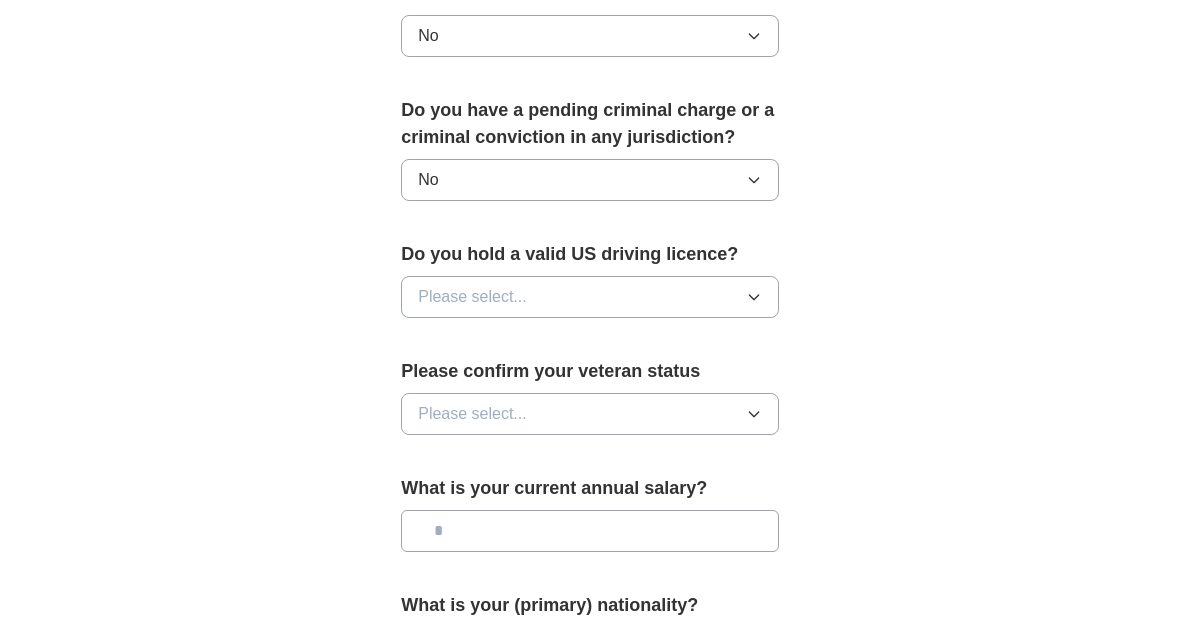 click on "Please select..." at bounding box center (590, 298) 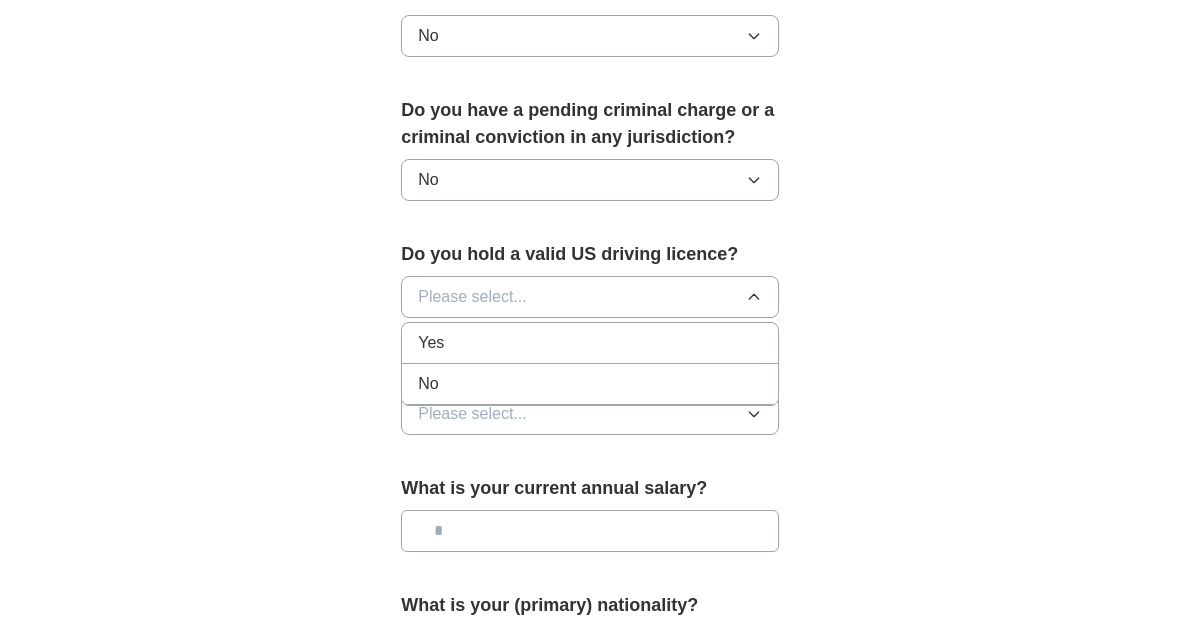 scroll, scrollTop: 1117, scrollLeft: 0, axis: vertical 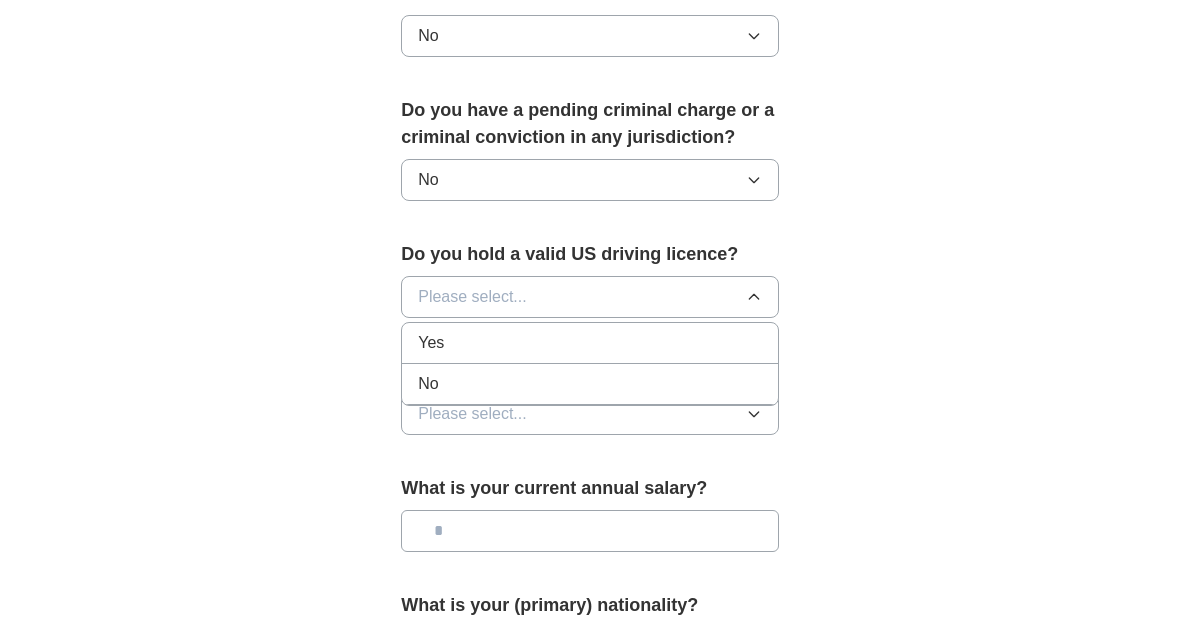 click on "No" at bounding box center [590, 384] 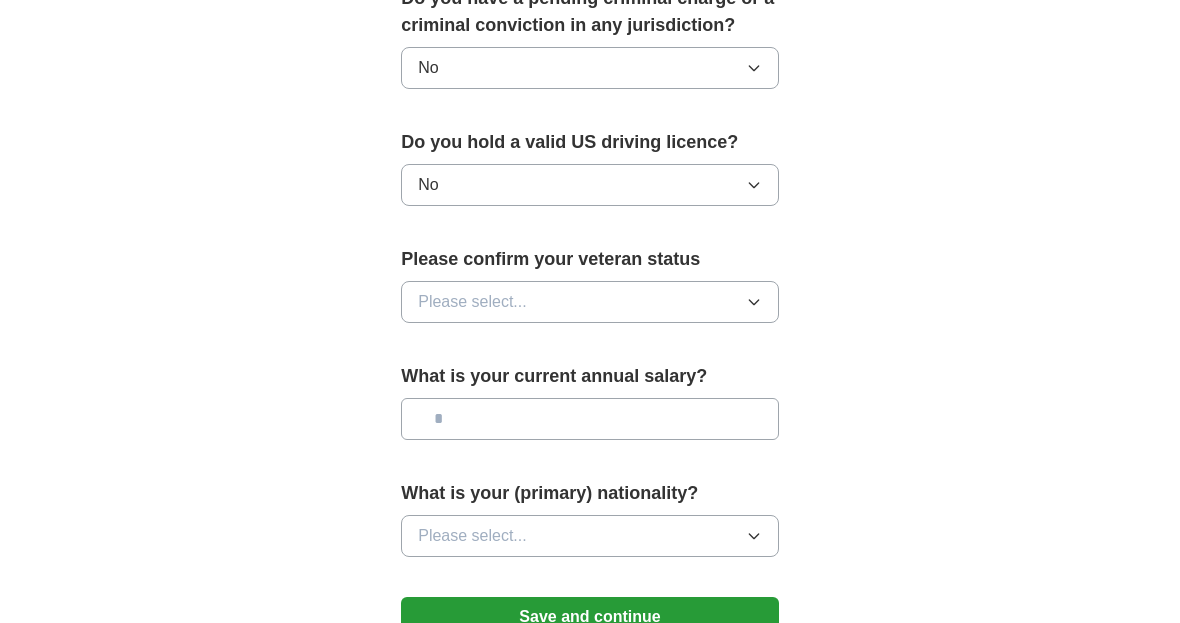 click on "Please select..." at bounding box center [590, 303] 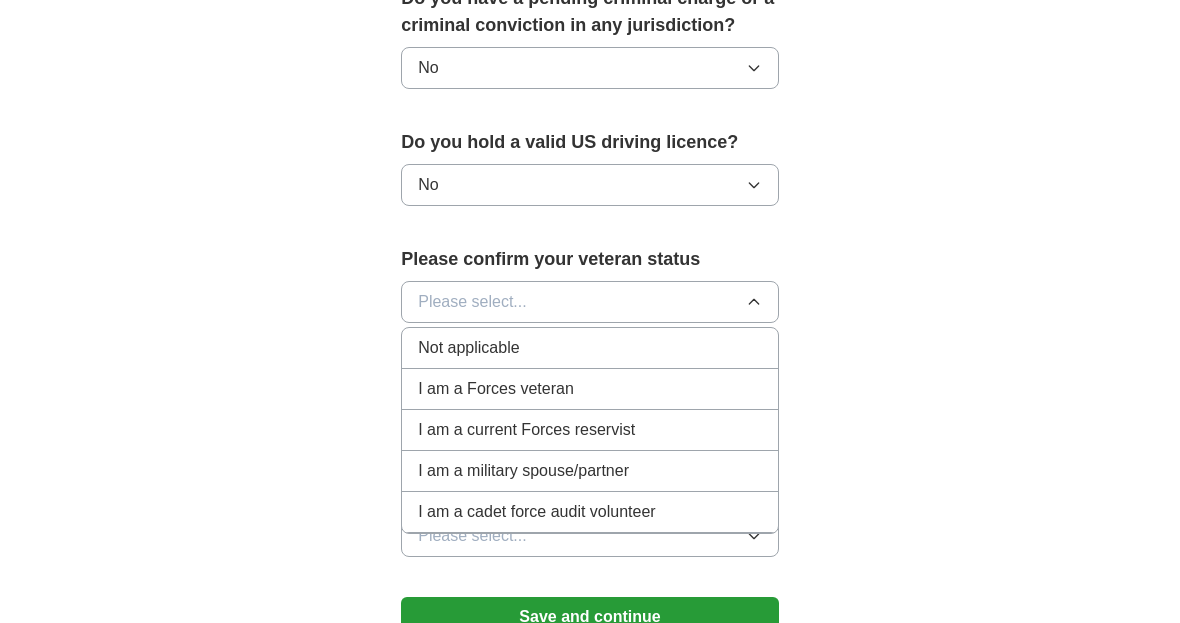 click on "Not applicable" at bounding box center [468, 348] 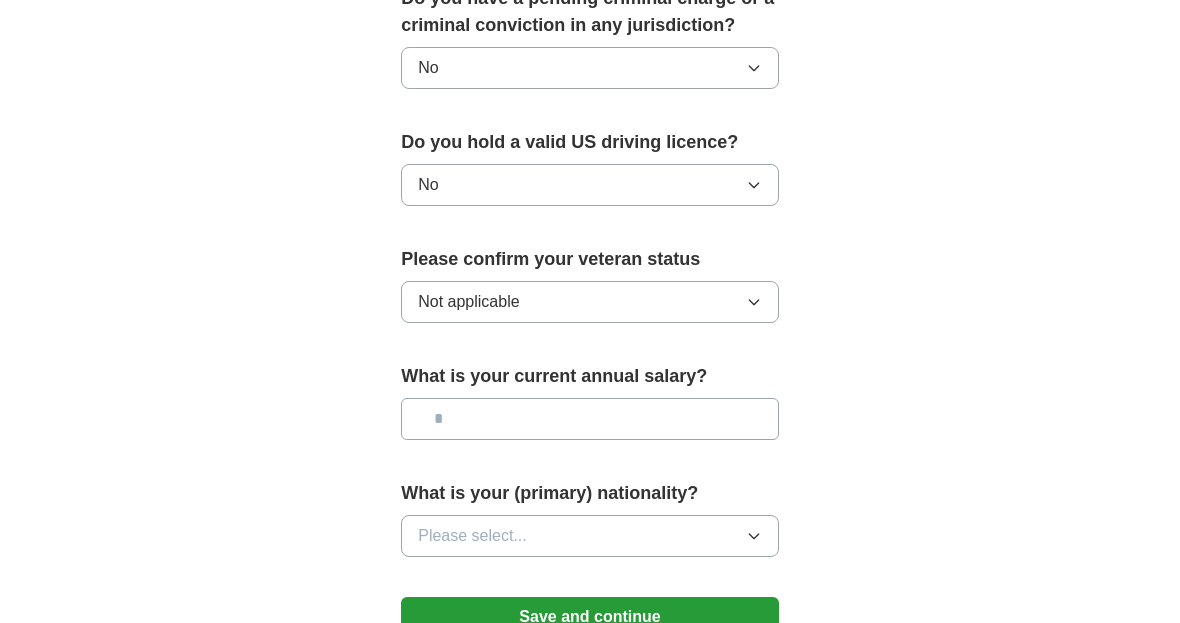 scroll, scrollTop: 1317, scrollLeft: 0, axis: vertical 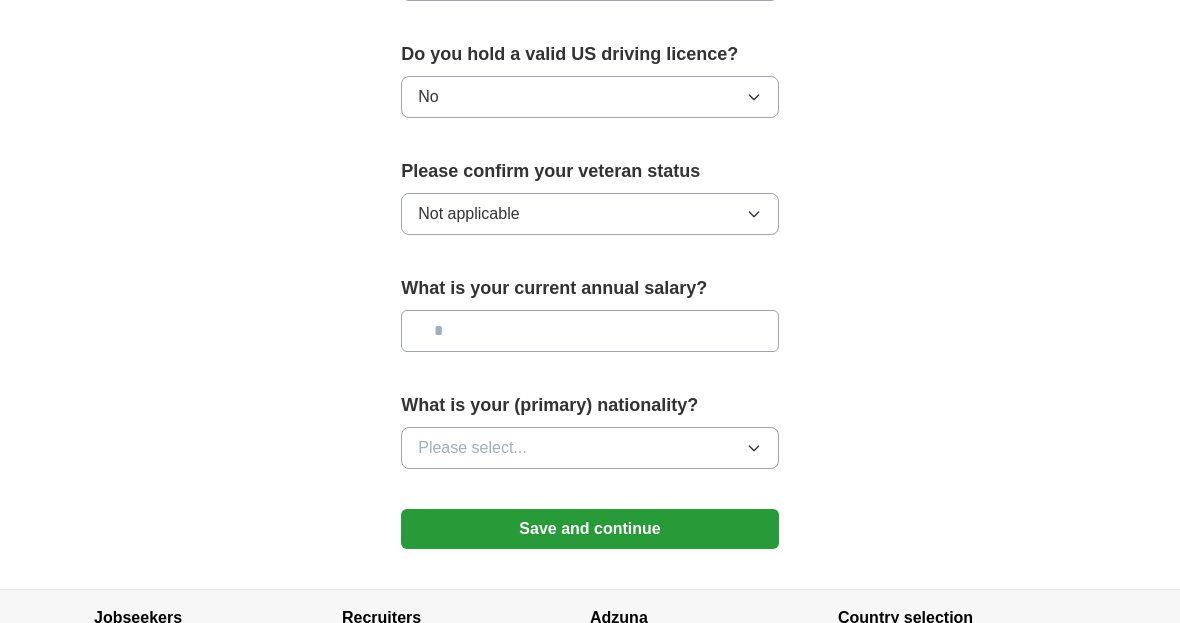 click at bounding box center (590, 331) 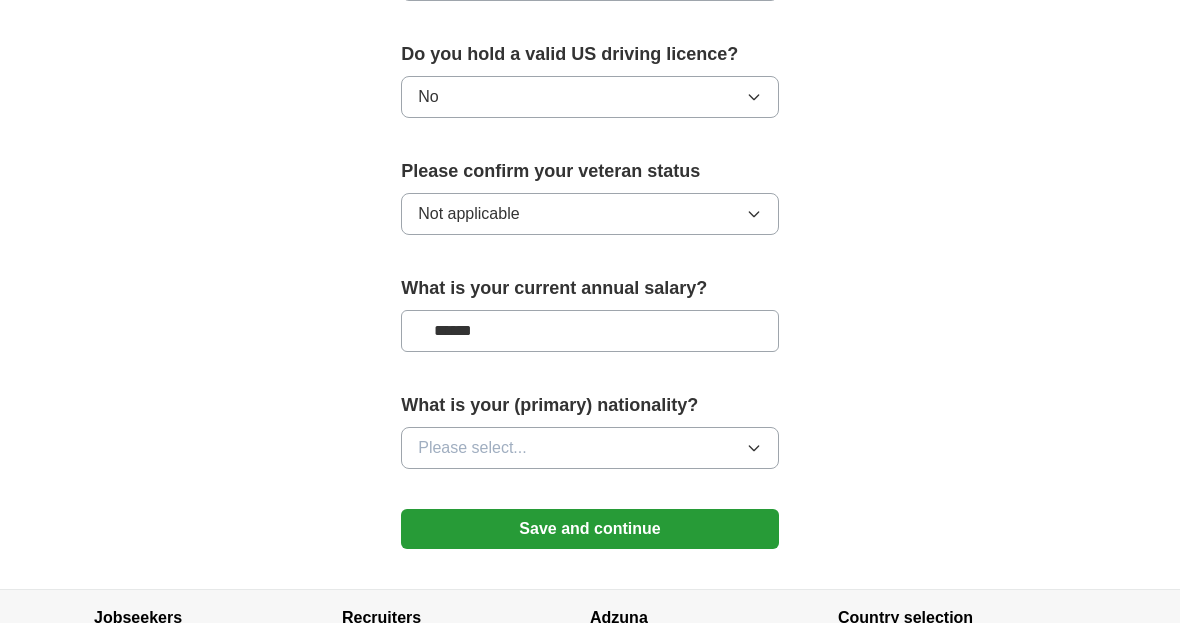 type on "*******" 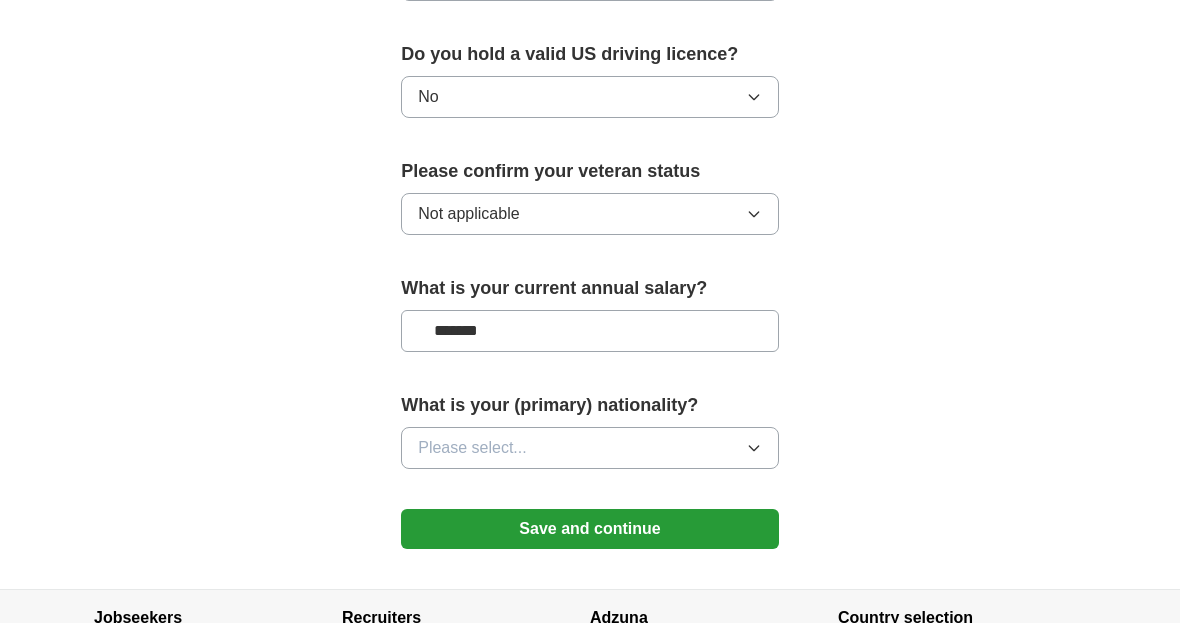 click on "Please select..." at bounding box center [472, 448] 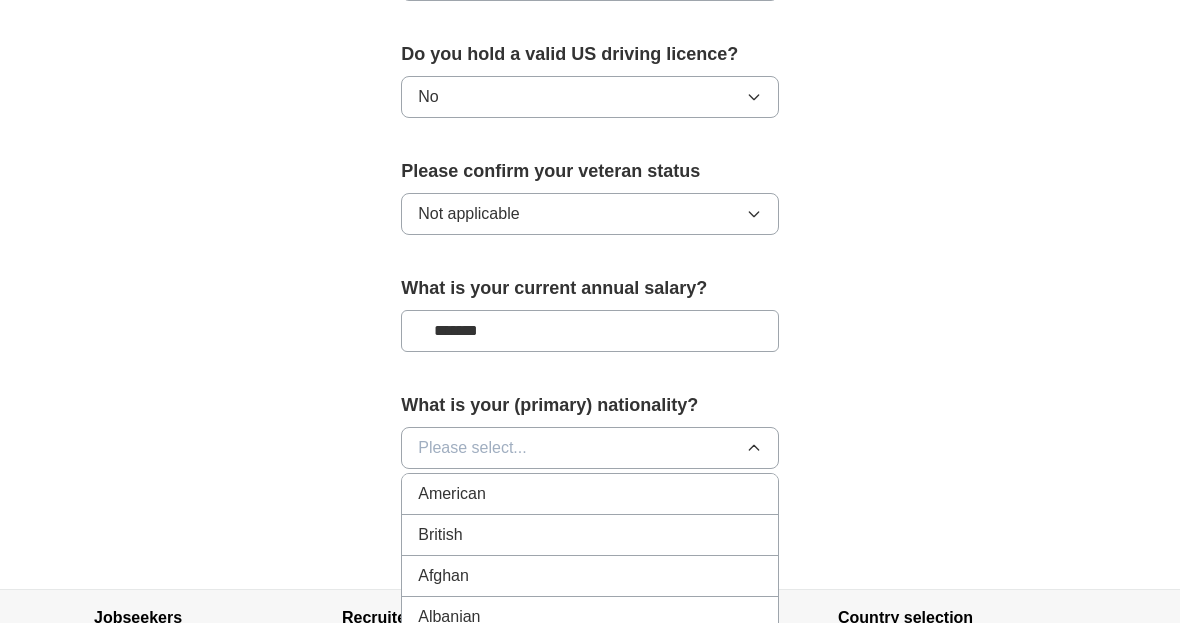 click on "Please select..." at bounding box center [472, 448] 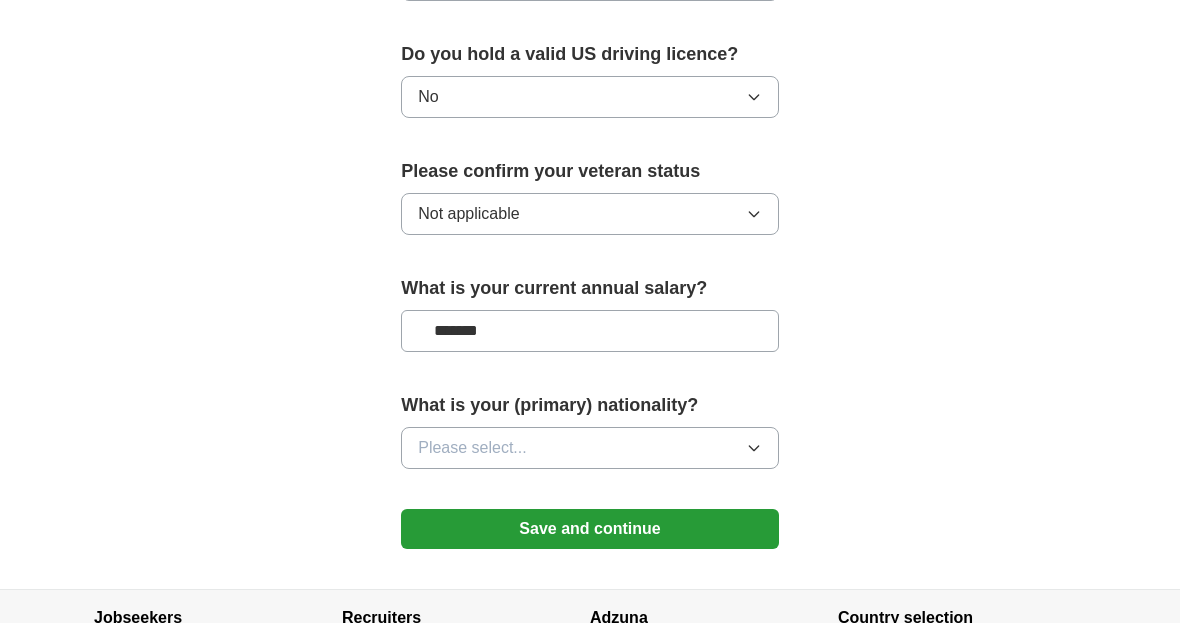 click on "Please select..." at bounding box center [472, 448] 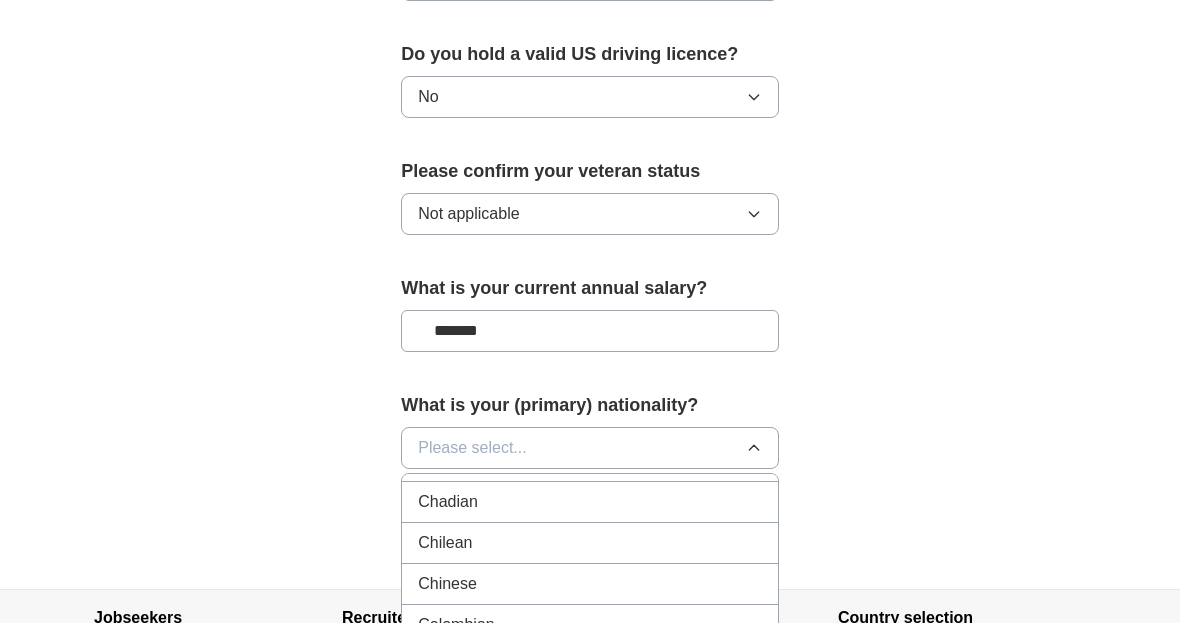 scroll, scrollTop: 1483, scrollLeft: 0, axis: vertical 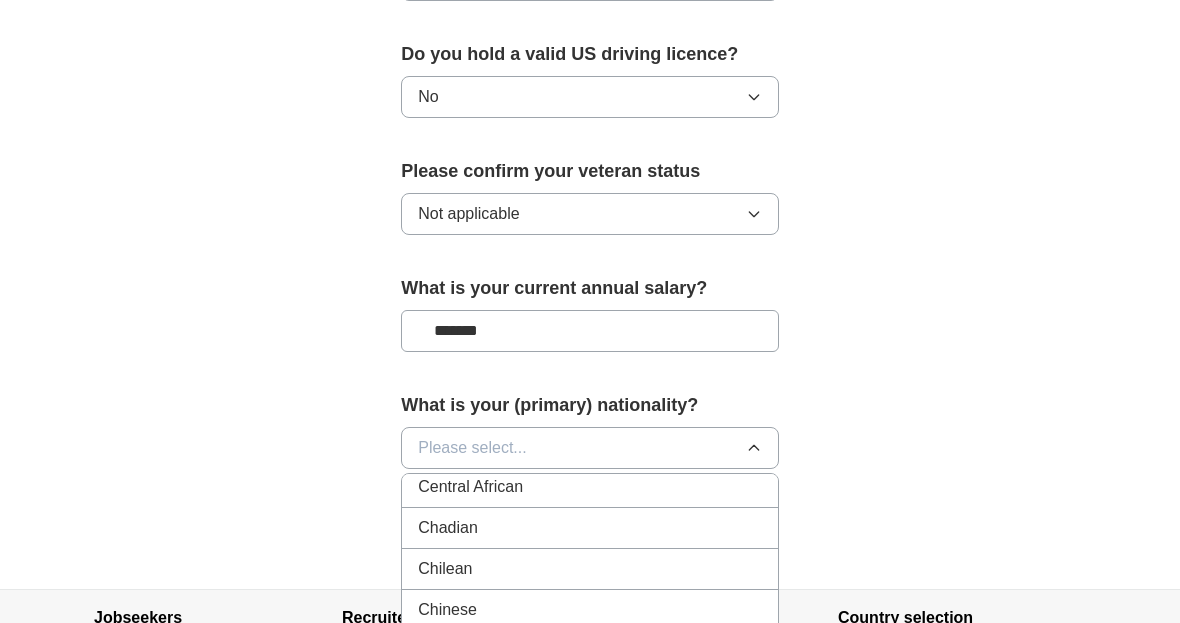 click on "Chinese" at bounding box center [590, 610] 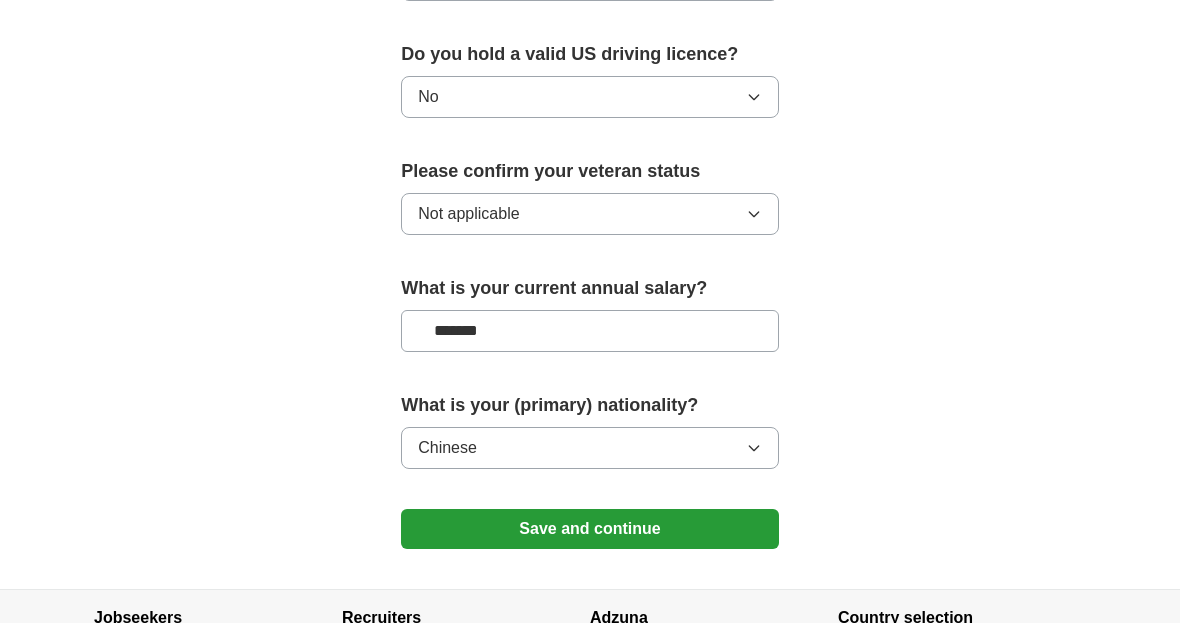 click on "Save and continue" at bounding box center (590, 529) 